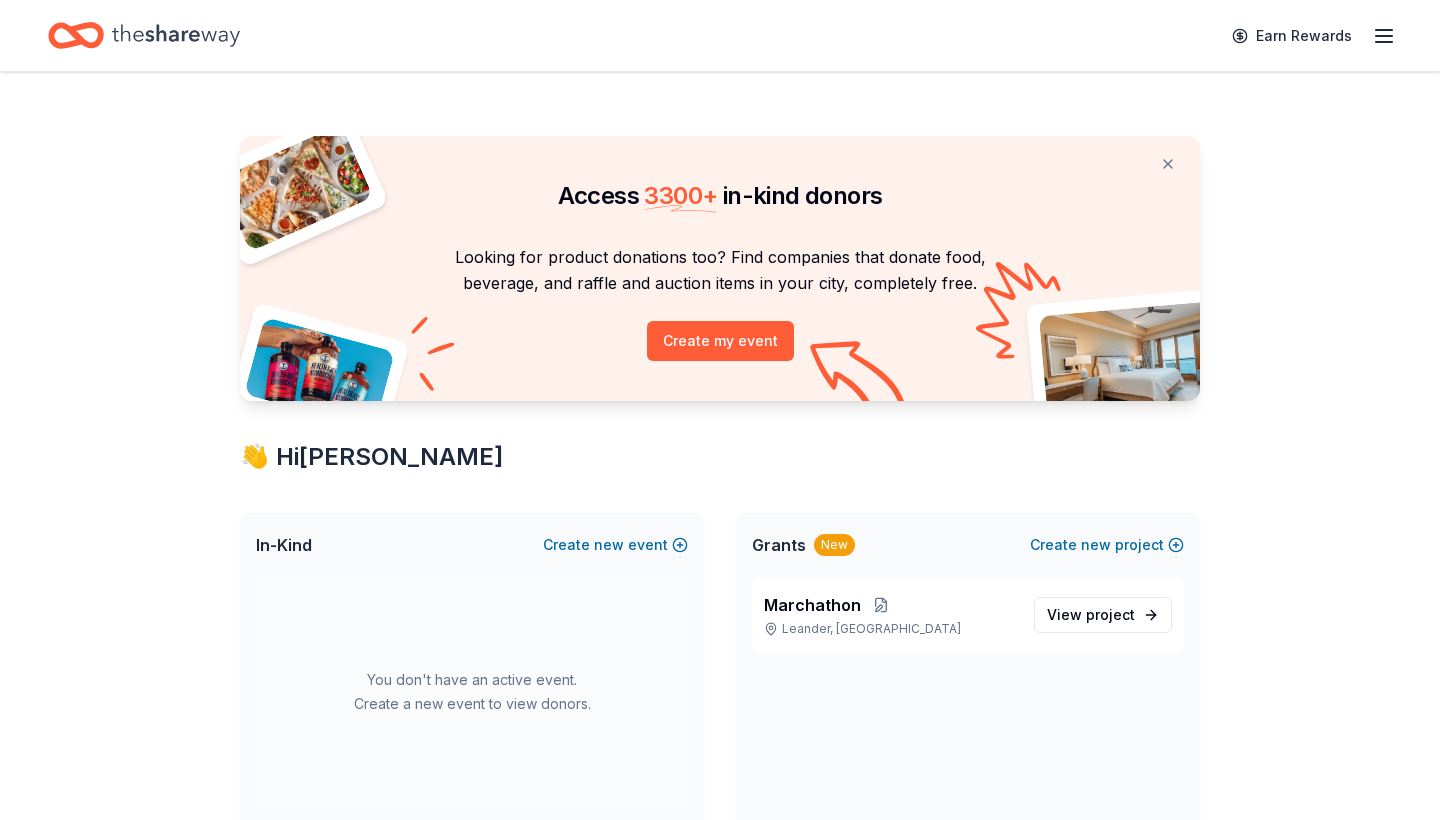 scroll, scrollTop: 0, scrollLeft: 0, axis: both 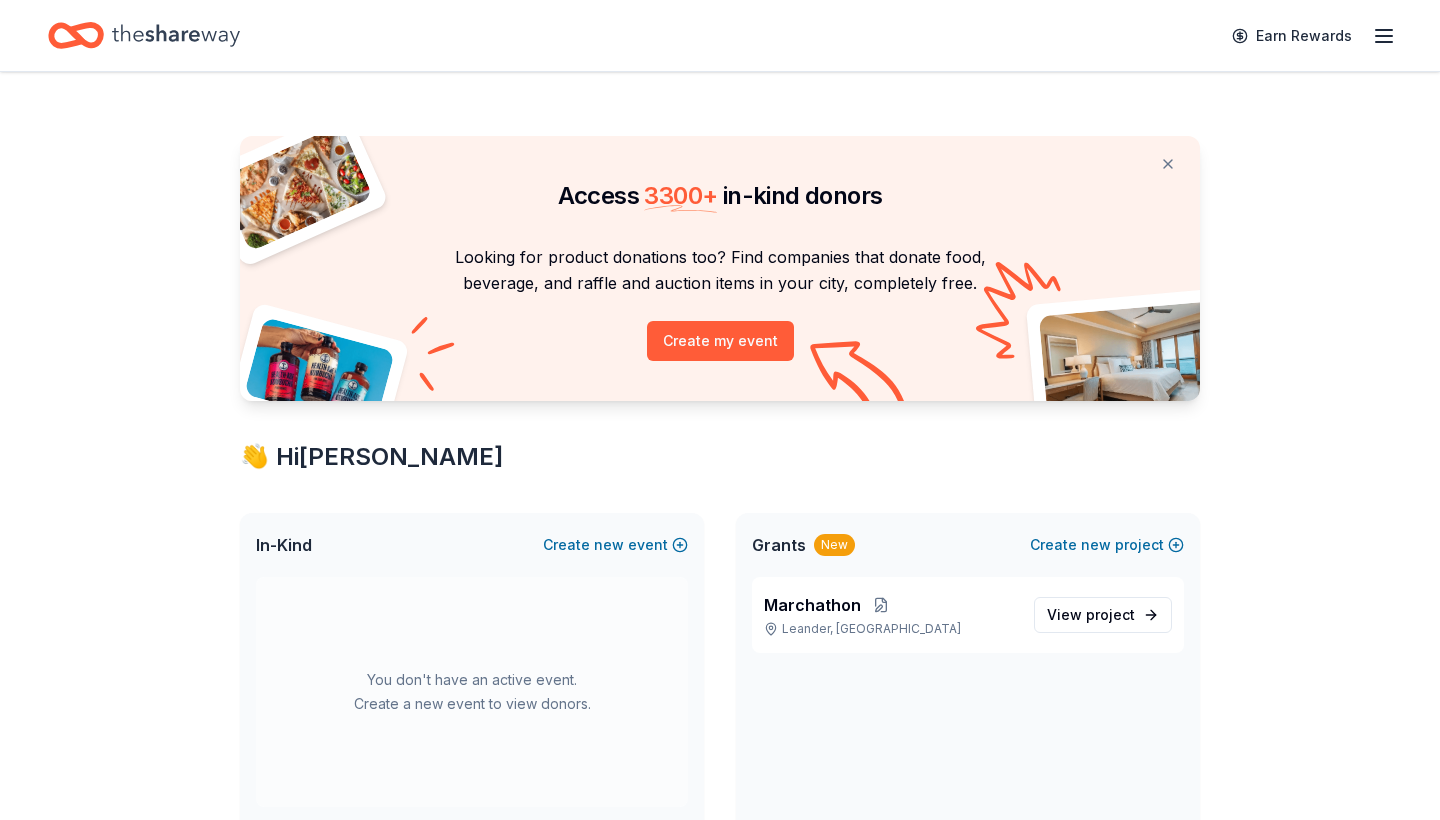 click 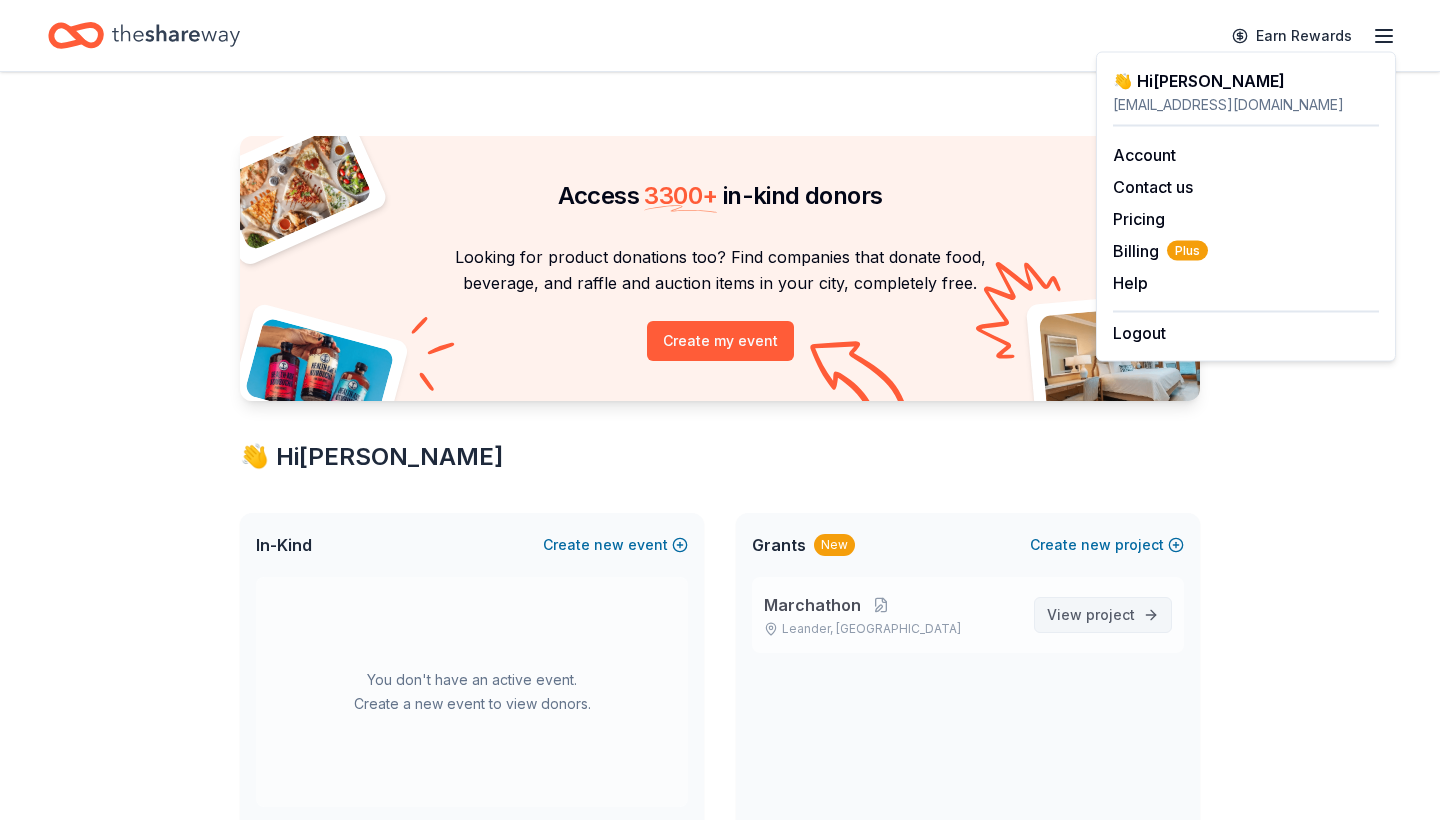 click on "project" at bounding box center [1110, 614] 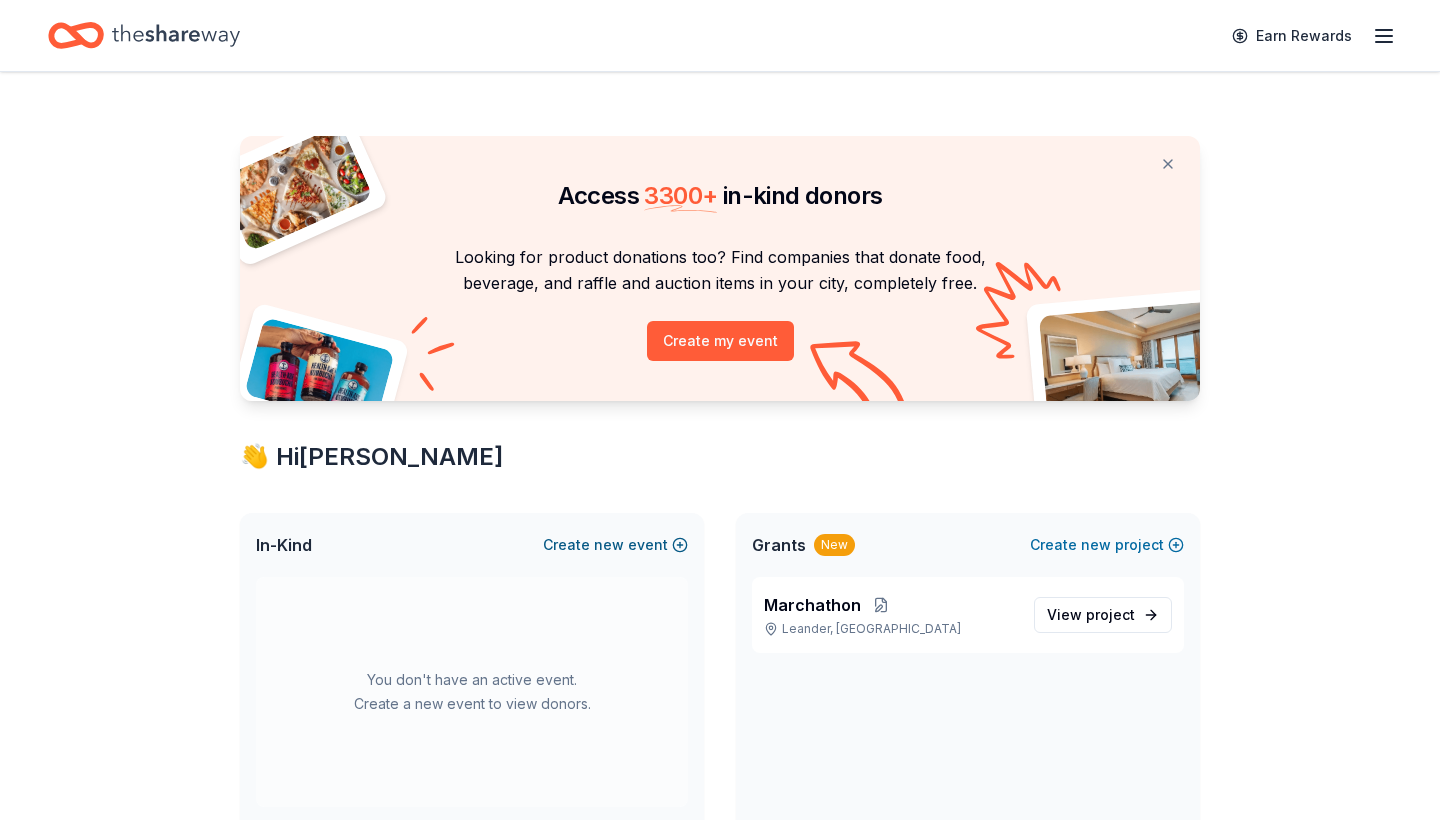 click on "Create  new  event" at bounding box center (615, 545) 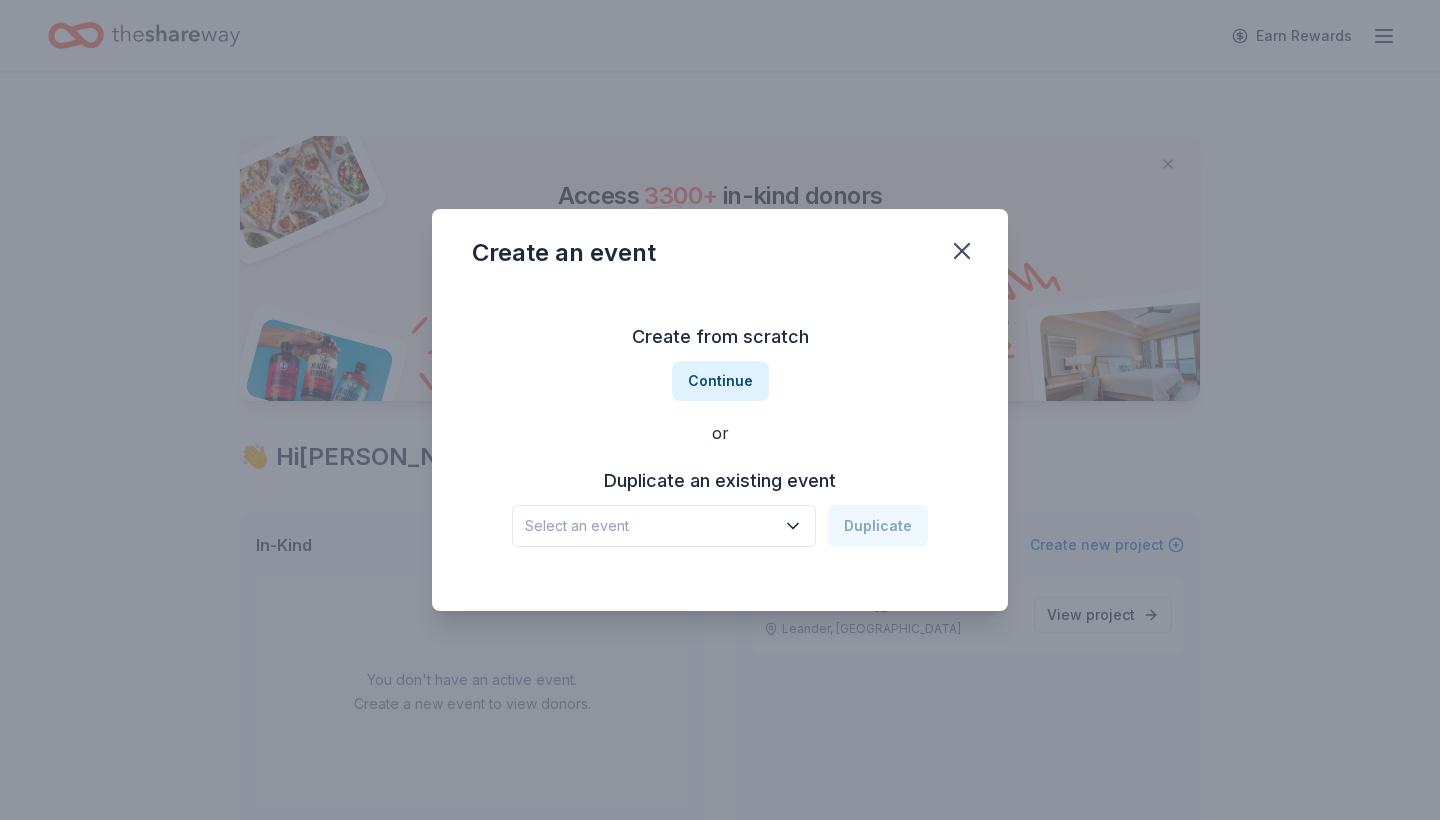 click 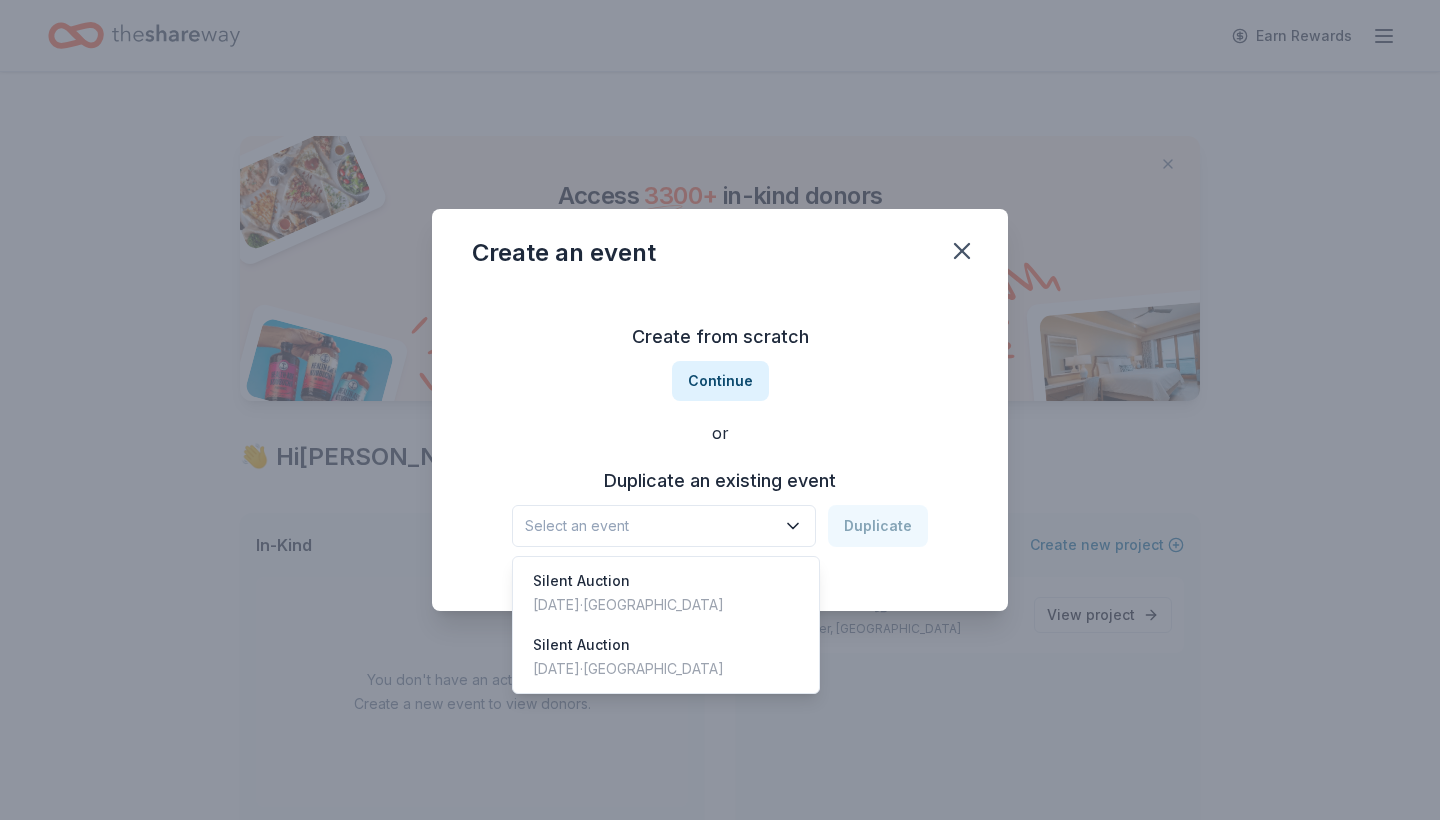 click on "Create from scratch Continue or Duplicate an existing event Select an event Duplicate" at bounding box center [720, 434] 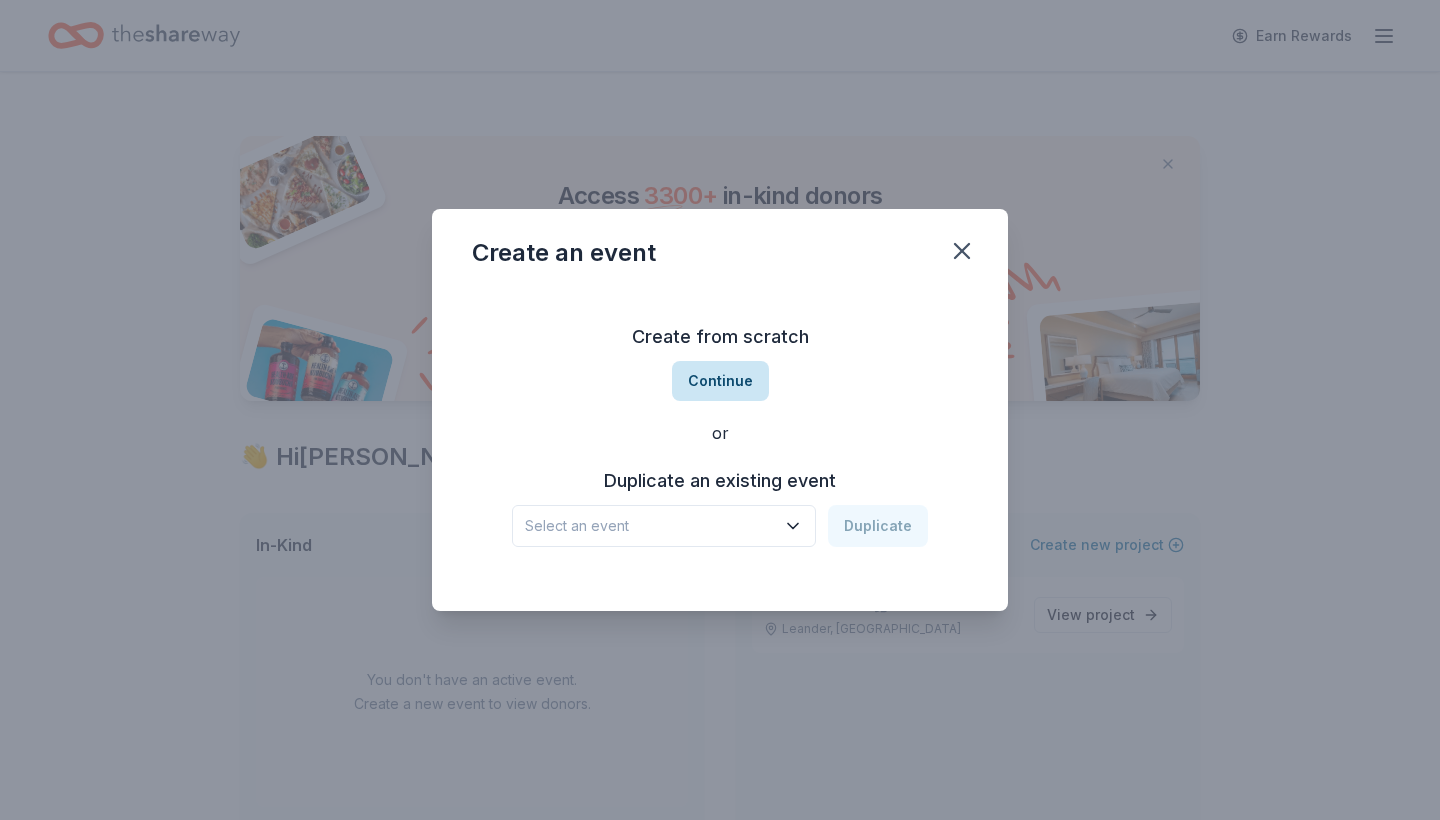 click on "Continue" at bounding box center (720, 381) 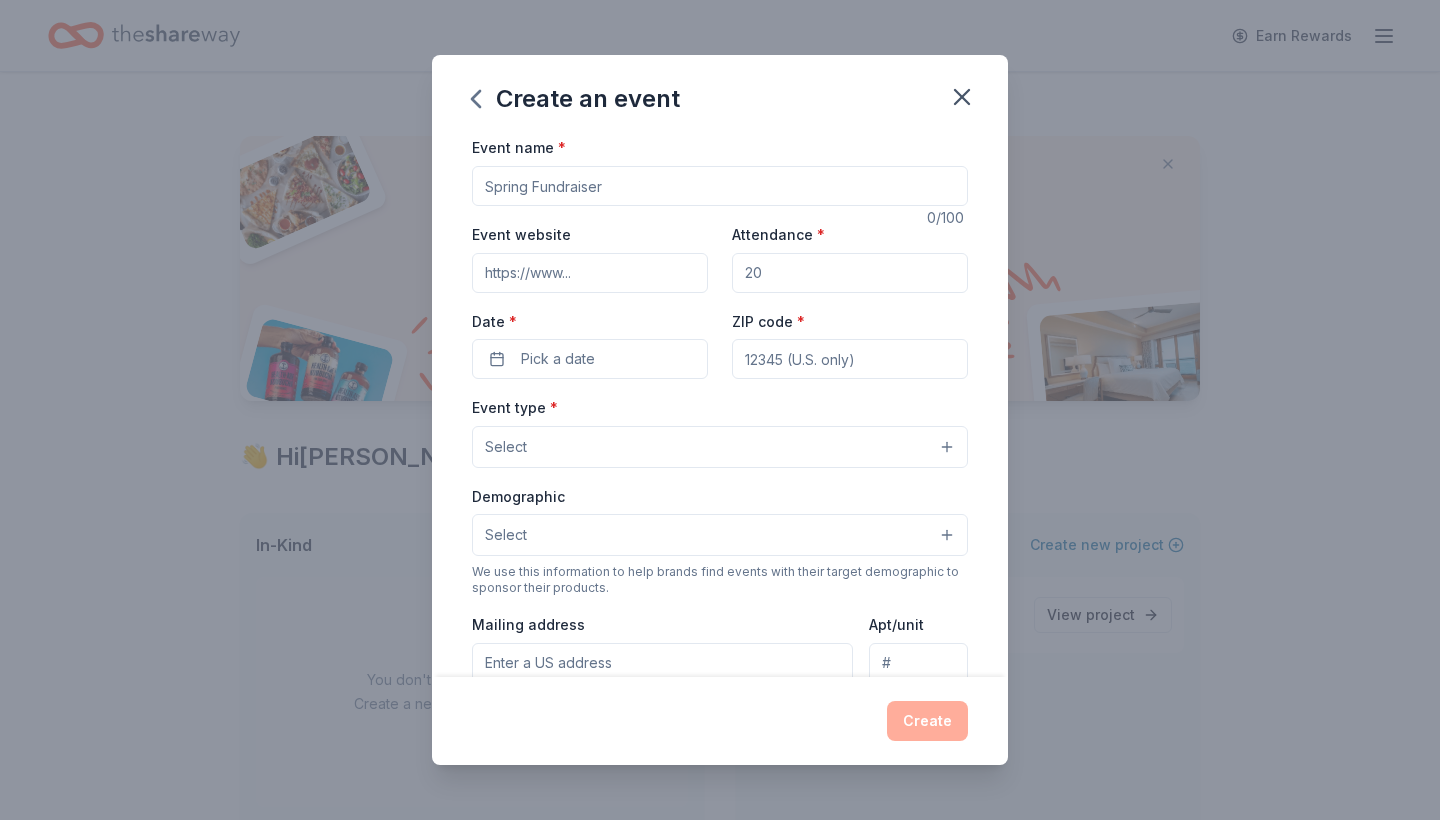 click on "Event name *" at bounding box center [720, 186] 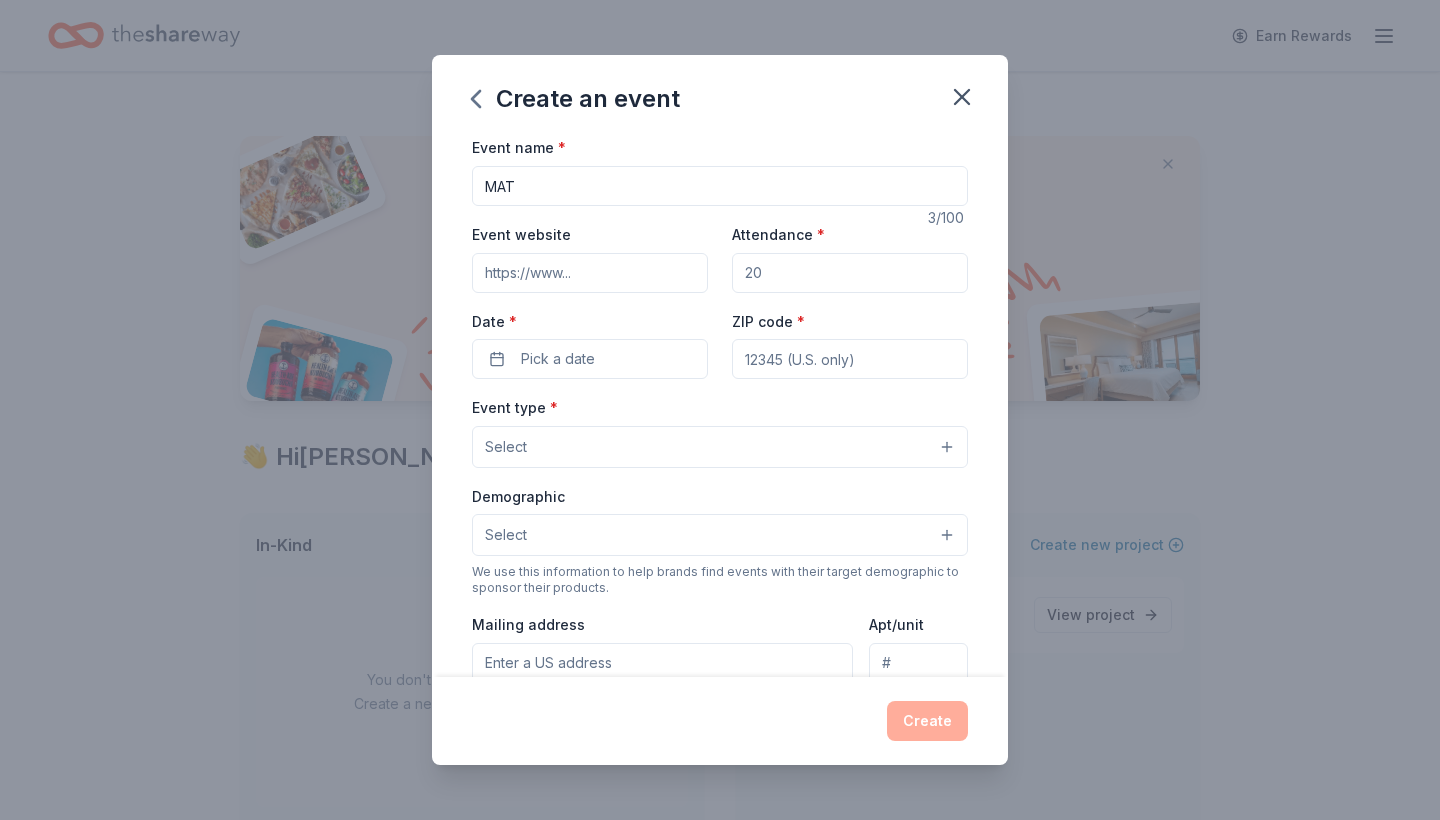 type on "MAT" 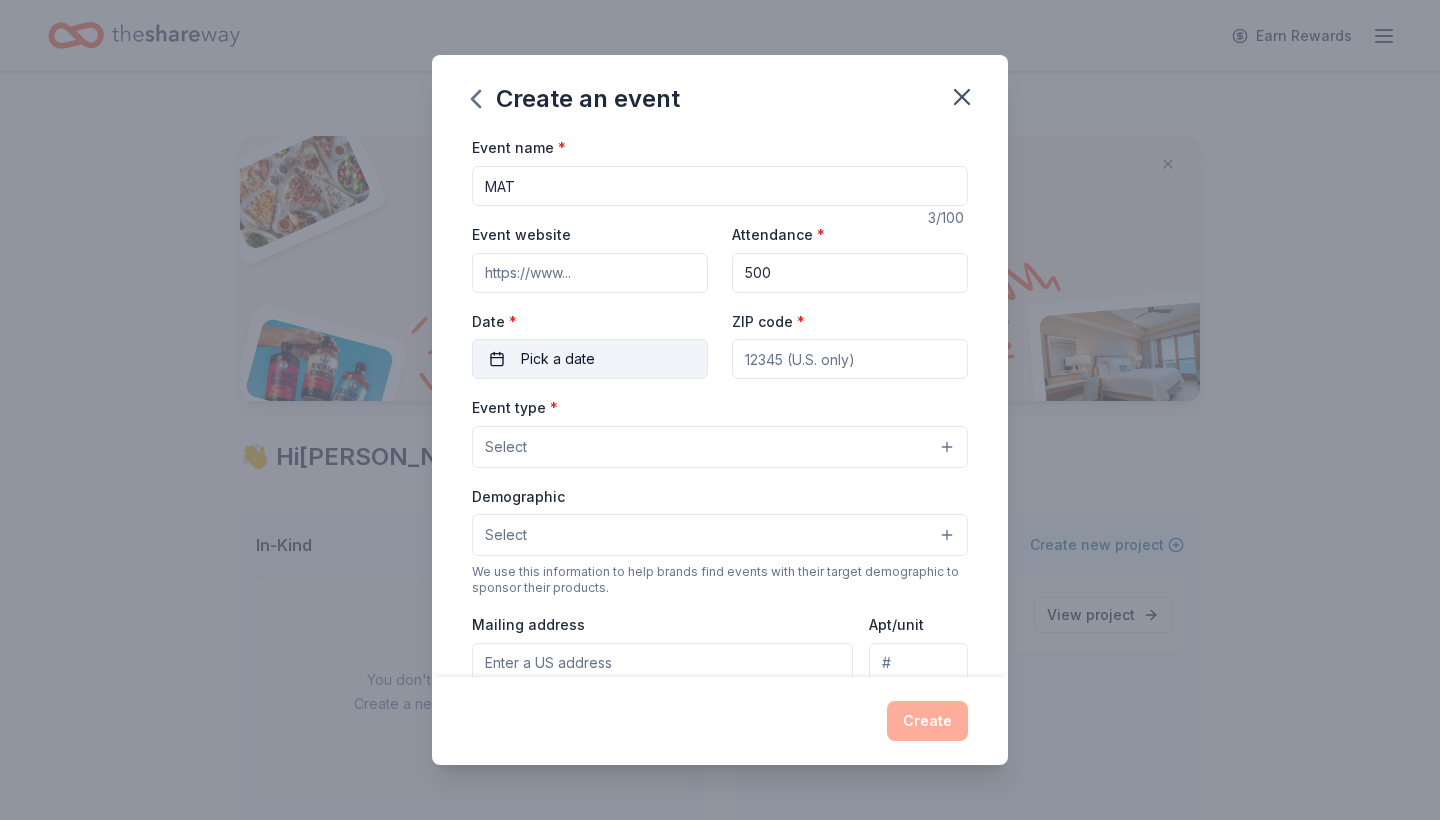 type on "500" 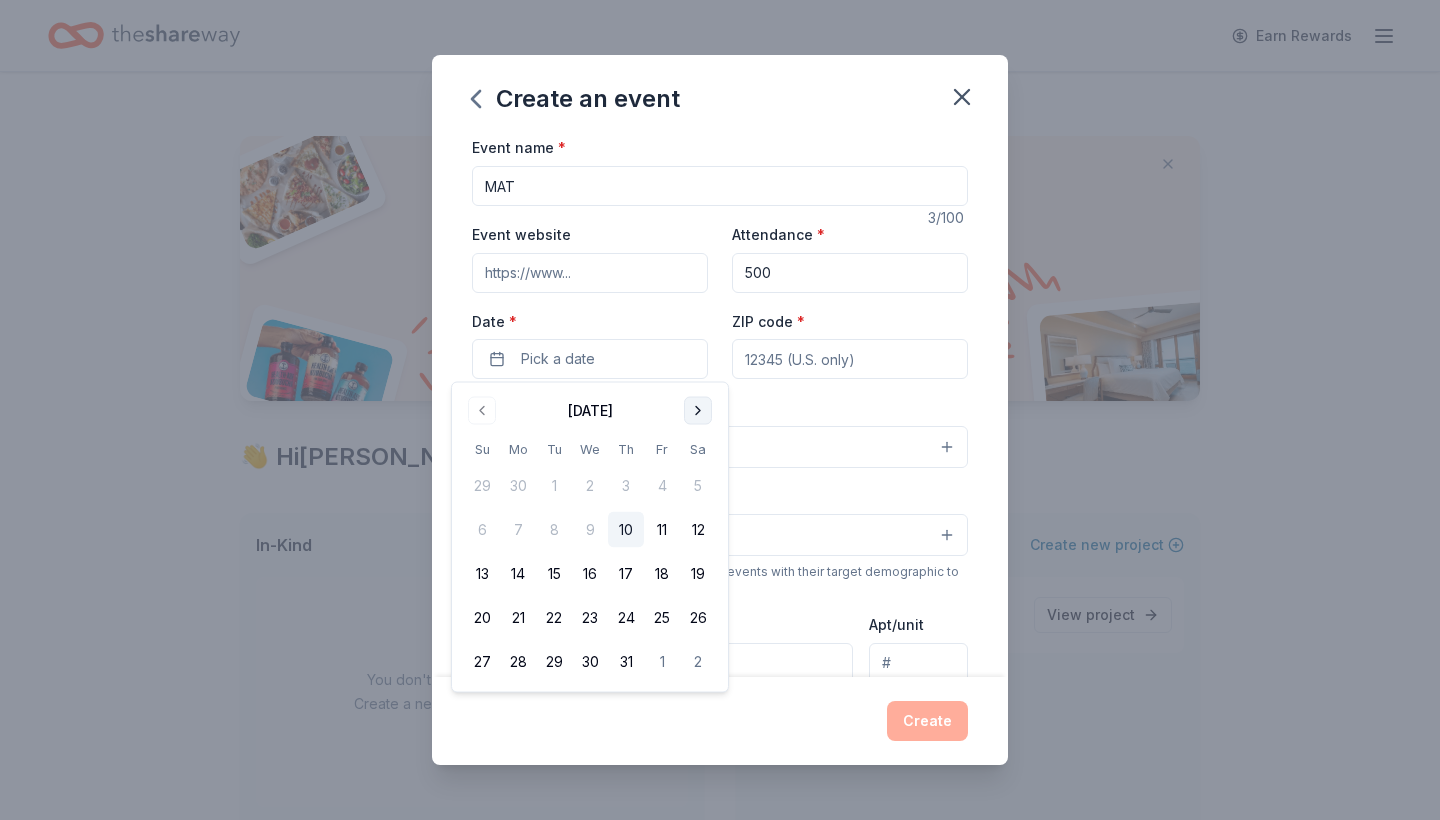 click at bounding box center [698, 411] 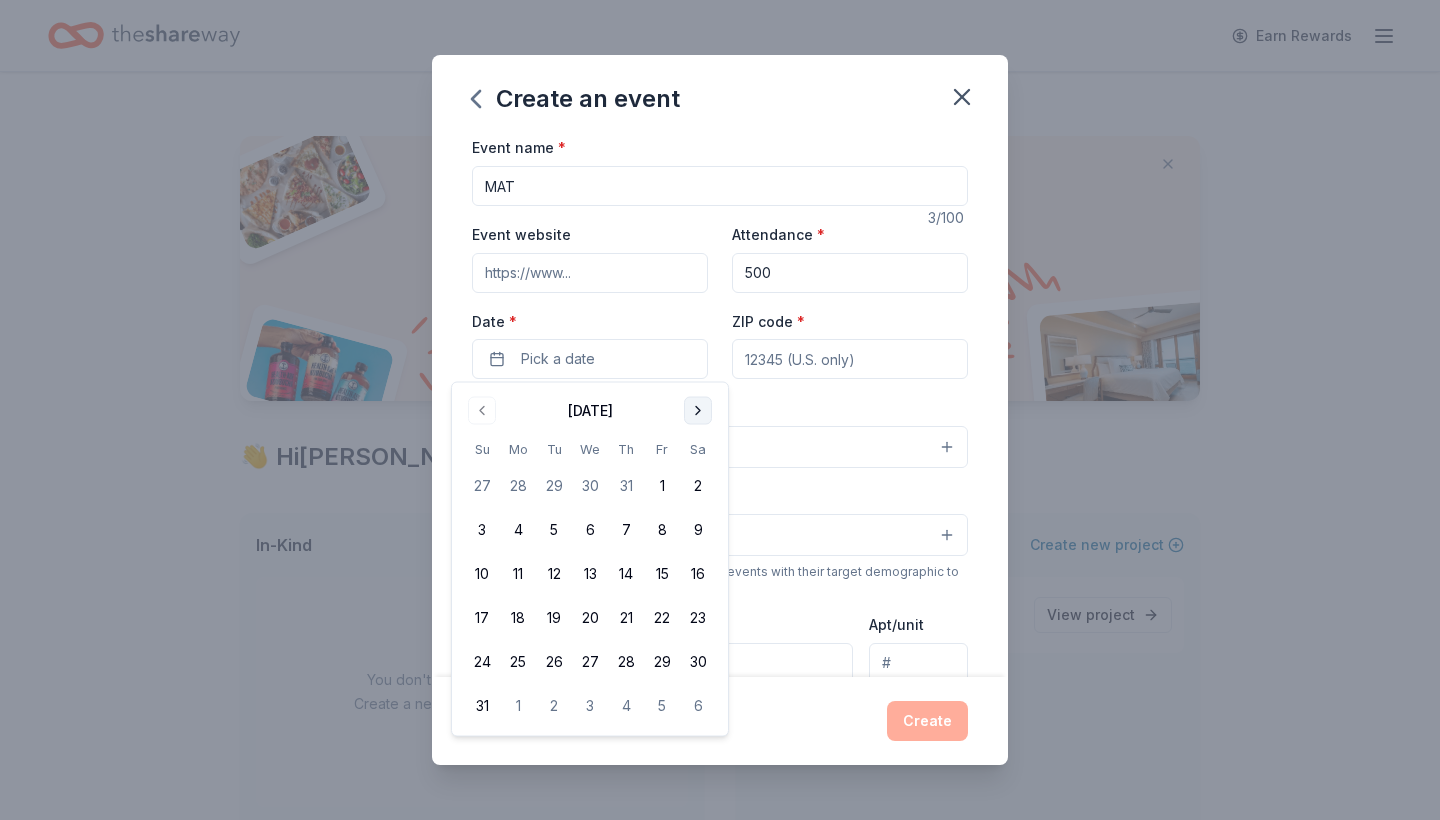 click at bounding box center (698, 411) 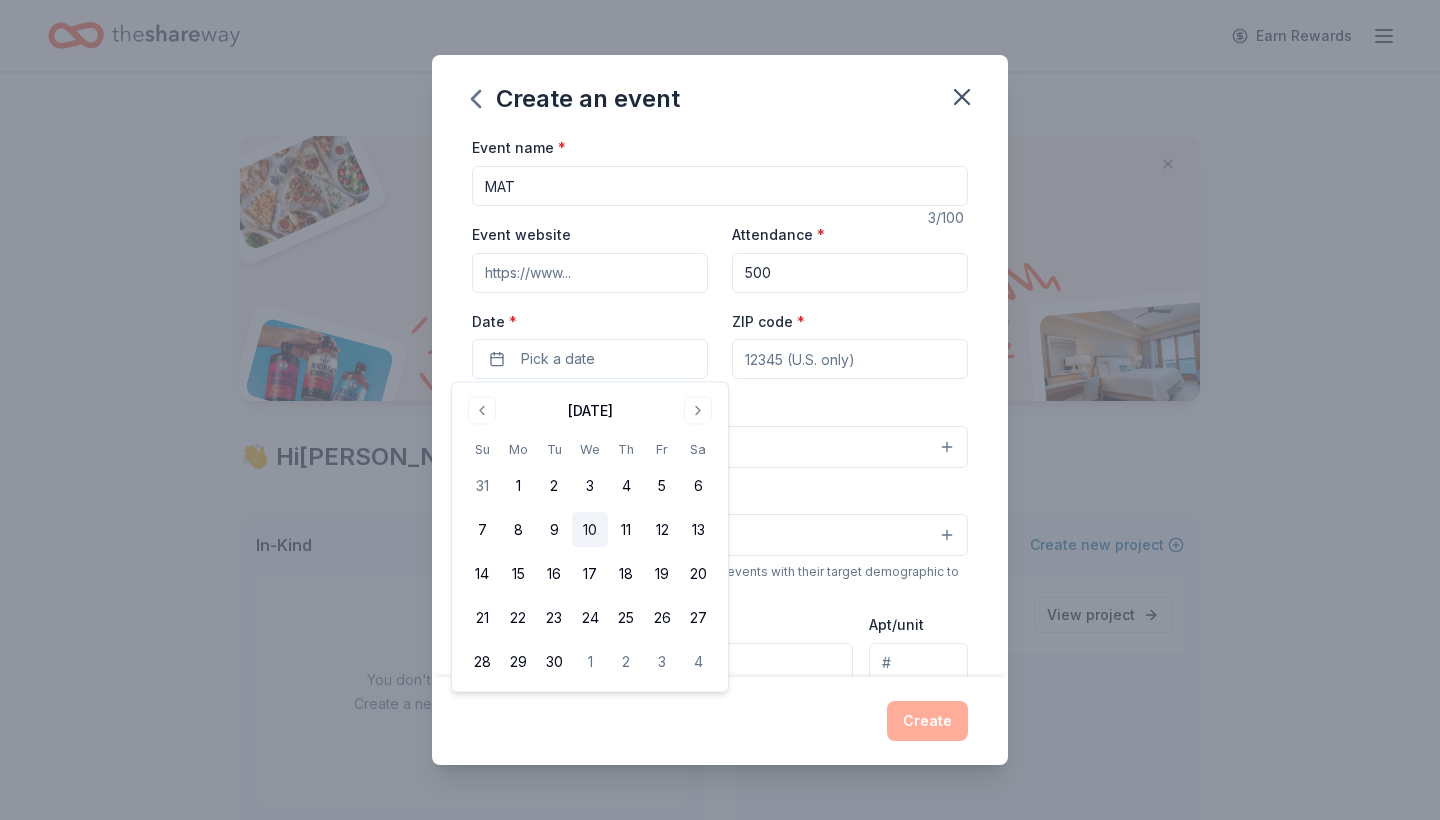 click on "10" at bounding box center [590, 530] 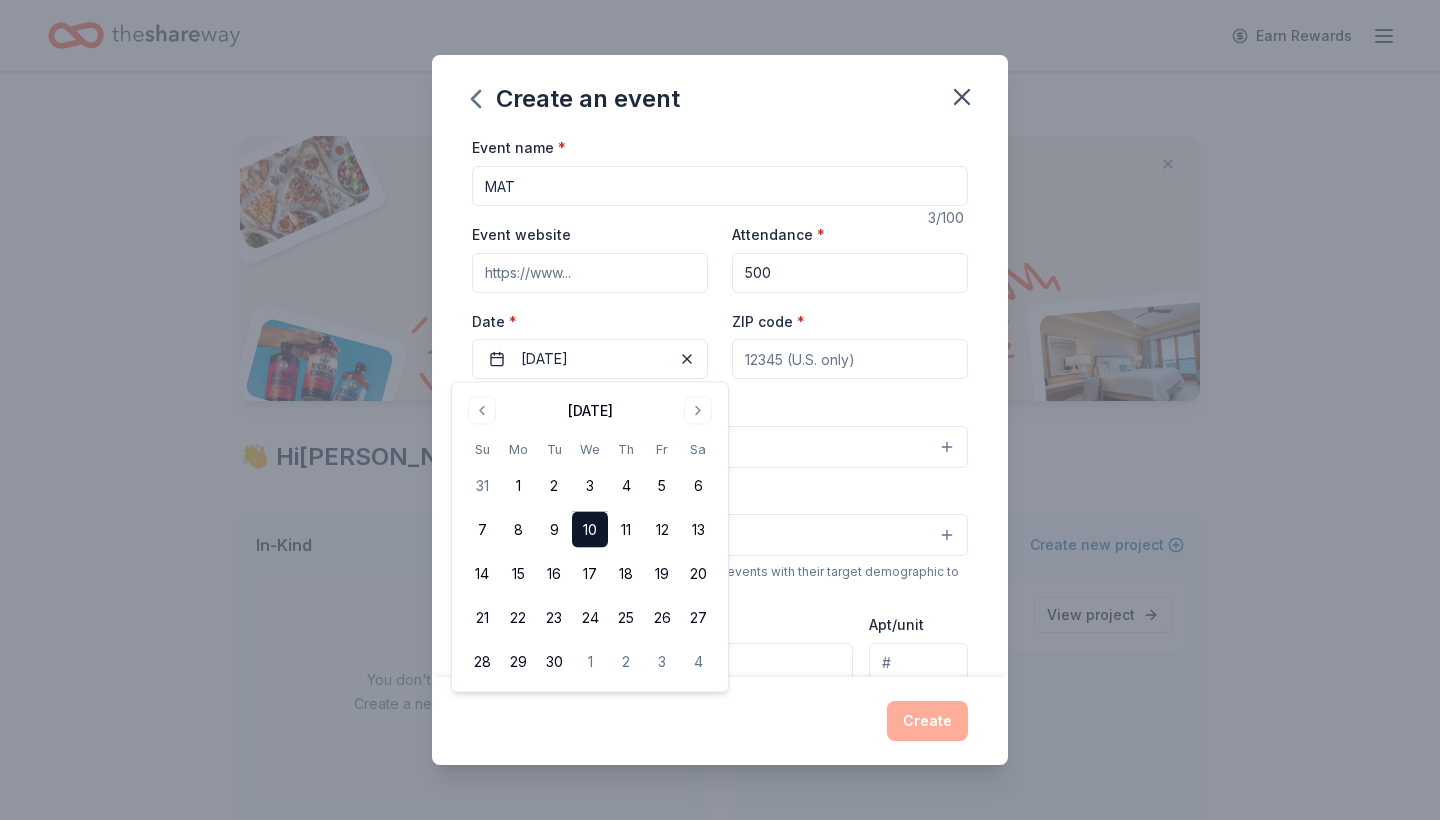 click on "Event type * Select" at bounding box center (720, 431) 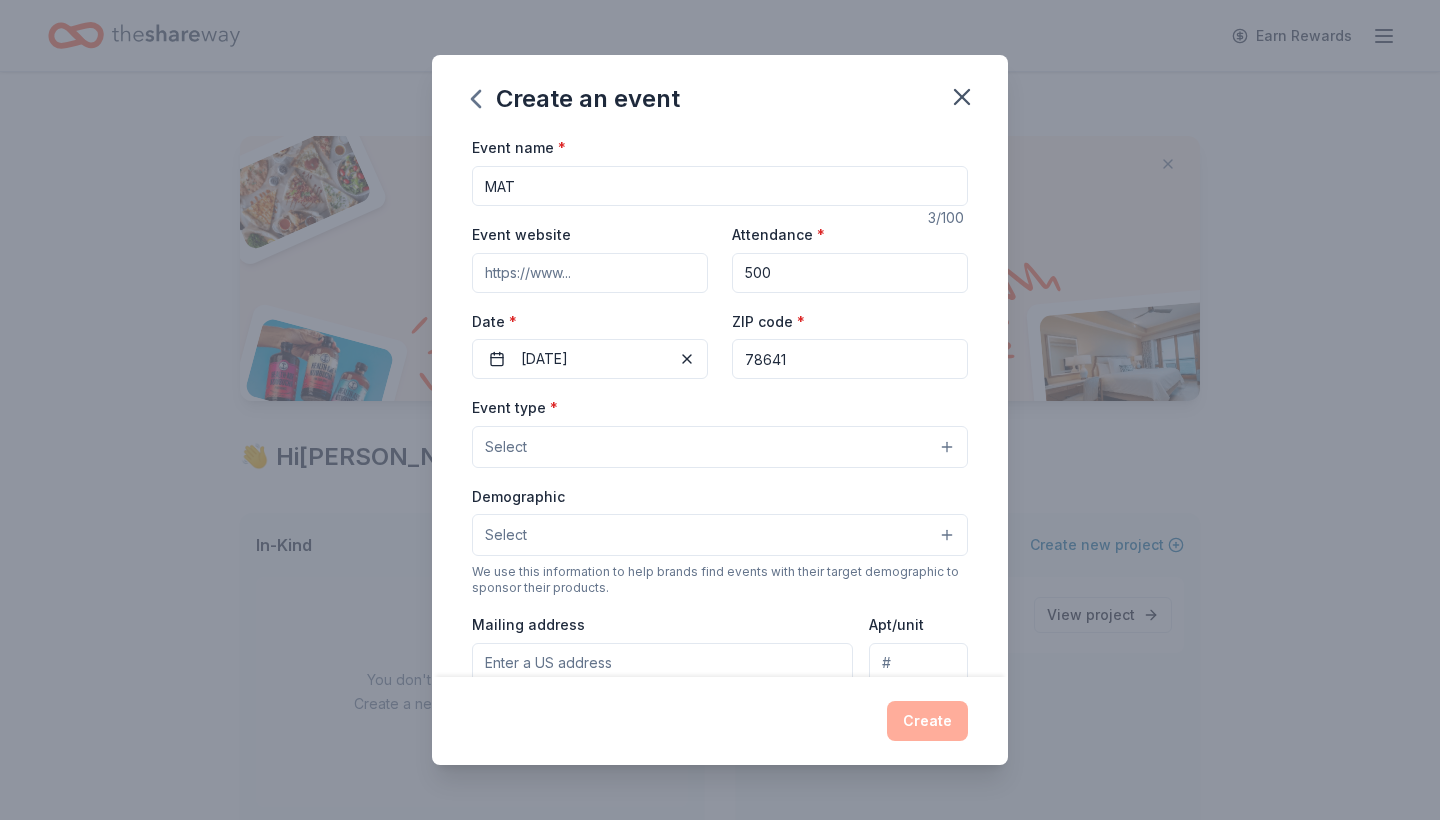 type on "78641" 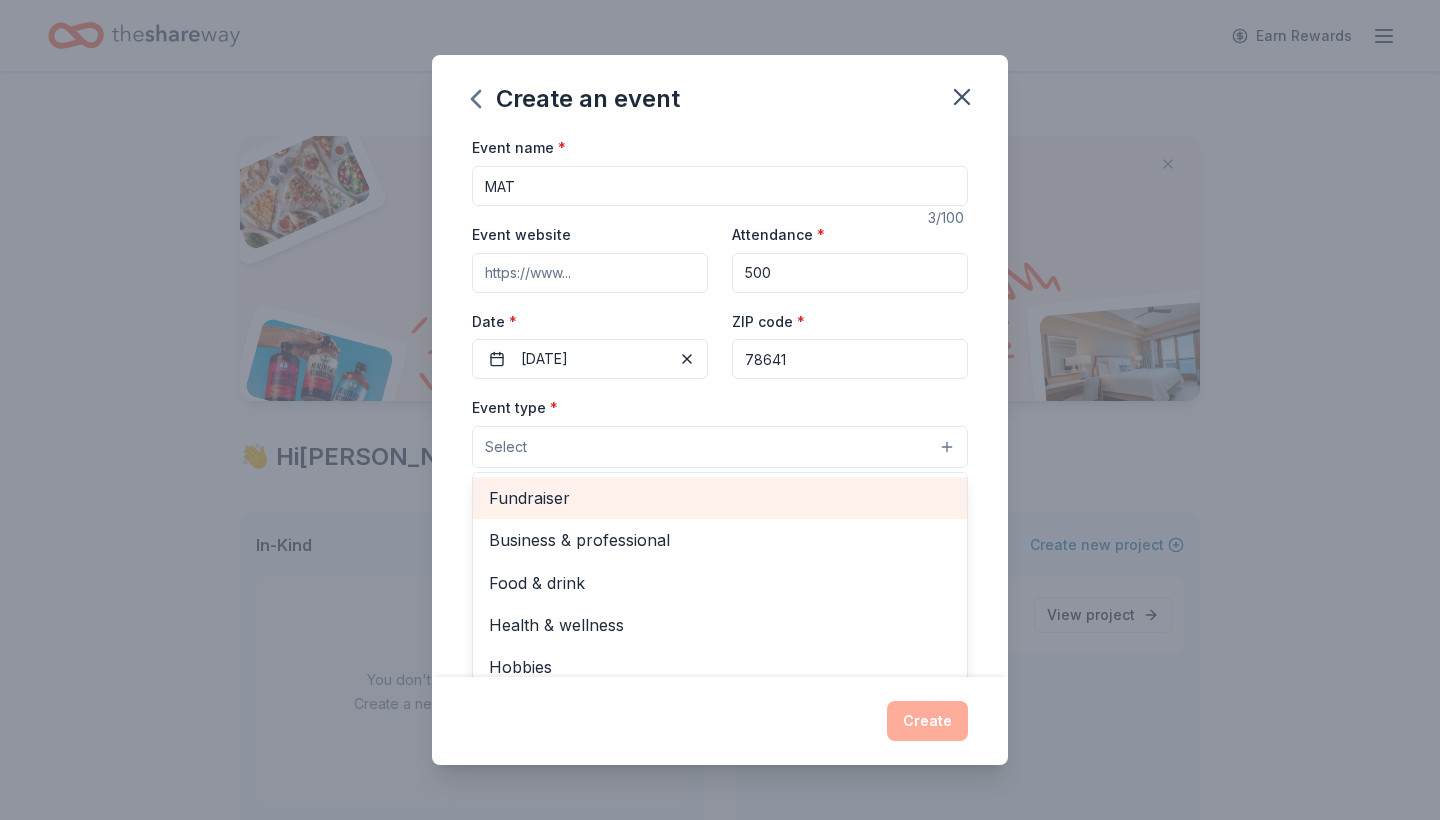click on "Fundraiser" at bounding box center [720, 498] 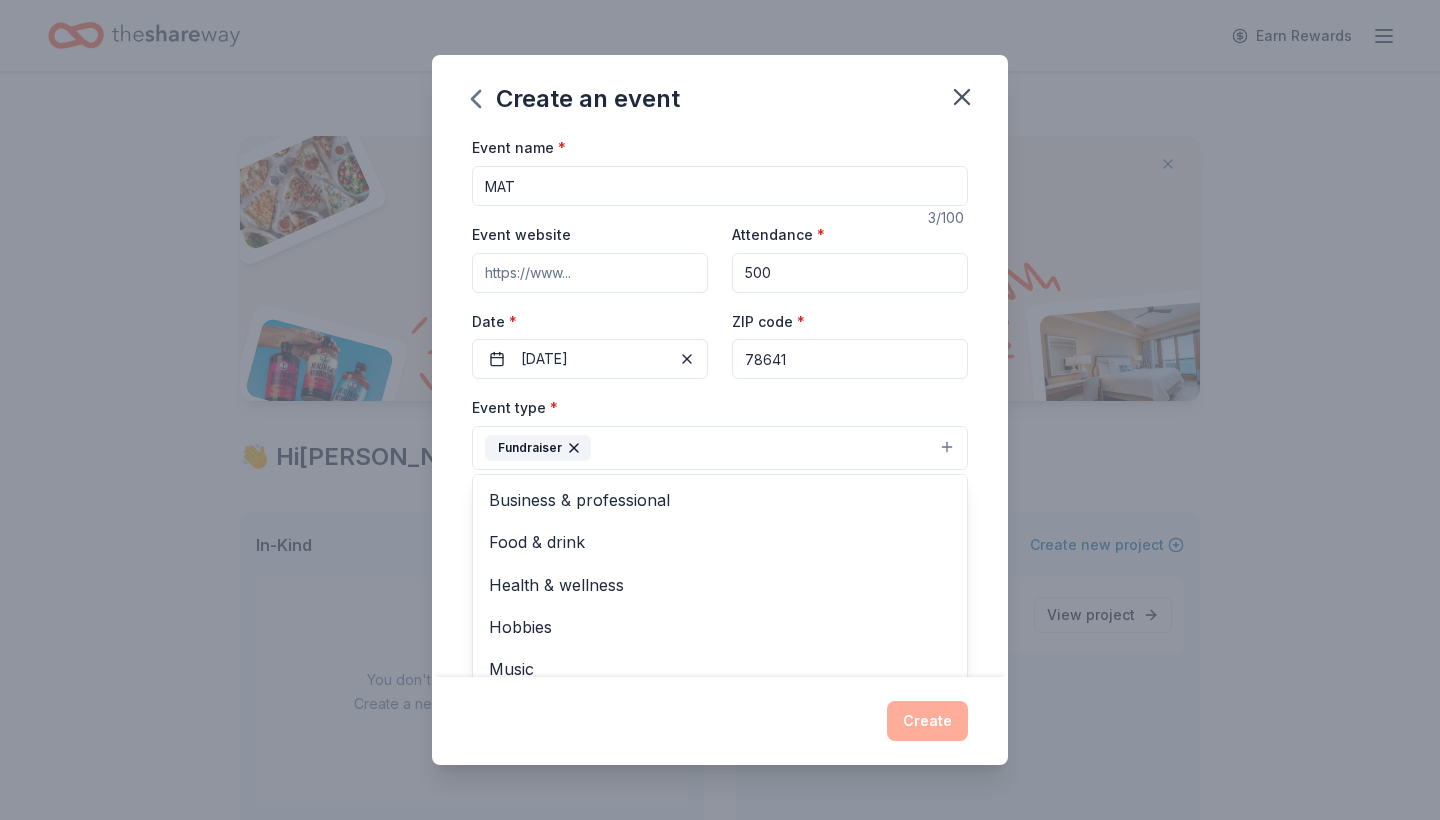 click on "Create an event Event name * MAT 3 /100 Event website Attendance * 500 Date * 09/10/2025 ZIP code * 78641 Event type * Fundraiser Business & professional Food & drink Health & wellness Hobbies Music Performing & visual arts Demographic Select We use this information to help brands find events with their target demographic to sponsor their products. Mailing address Apt/unit Description What are you looking for? * Auction & raffle Meals Snacks Desserts Alcohol Beverages Send me reminders Email me reminders of donor application deadlines Recurring event Create" at bounding box center [720, 409] 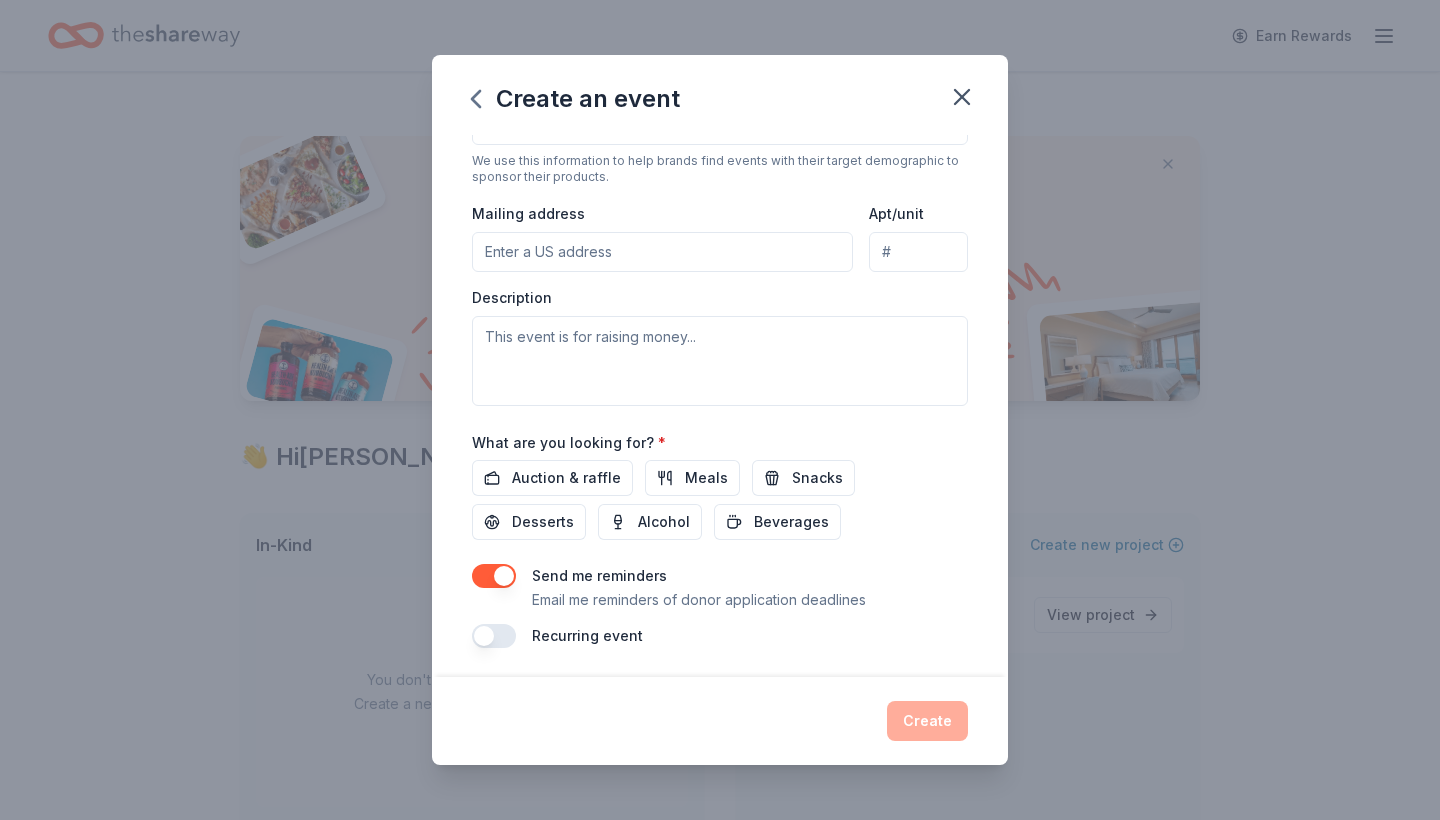scroll, scrollTop: 412, scrollLeft: 0, axis: vertical 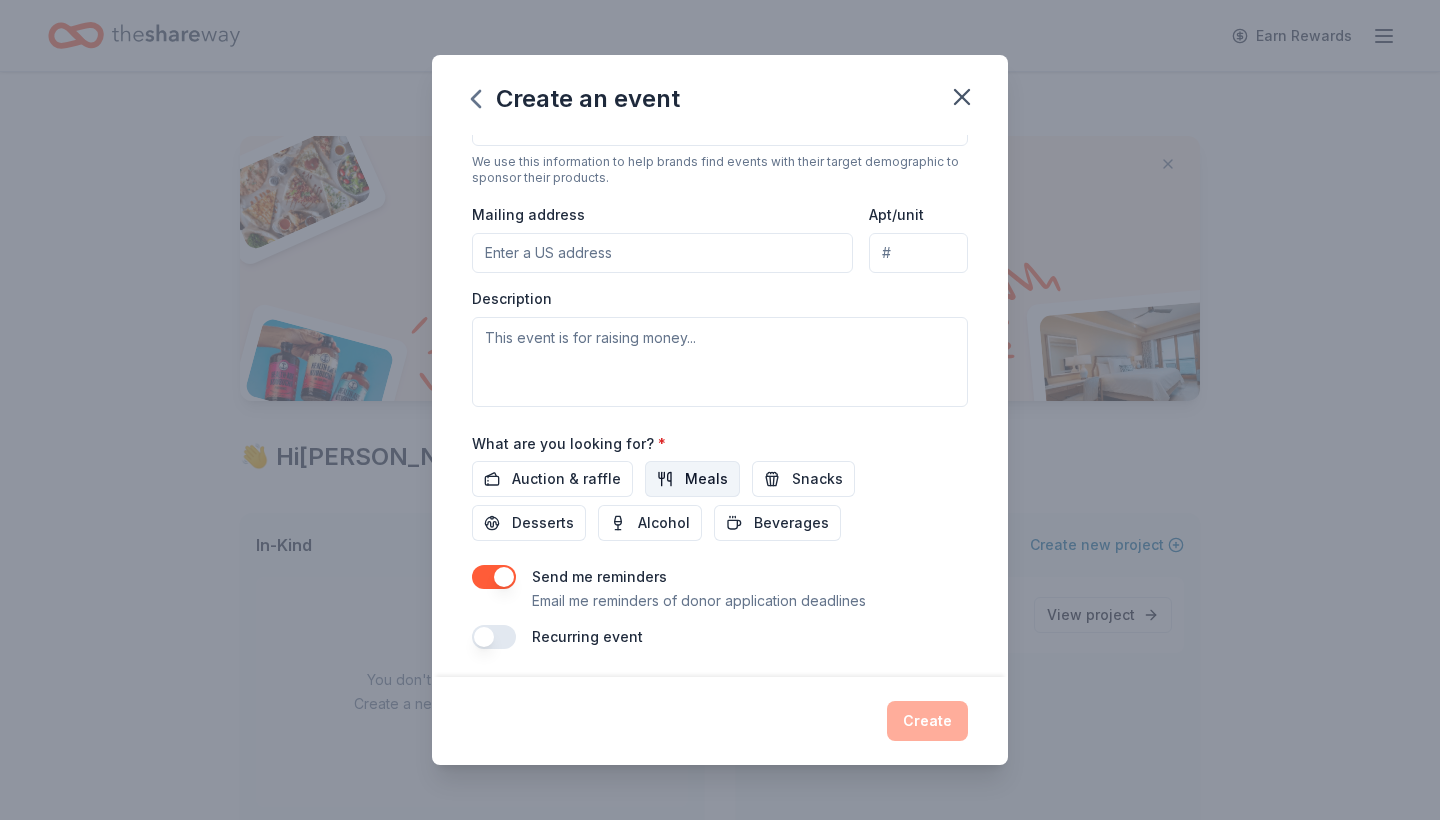 click on "Meals" at bounding box center [706, 479] 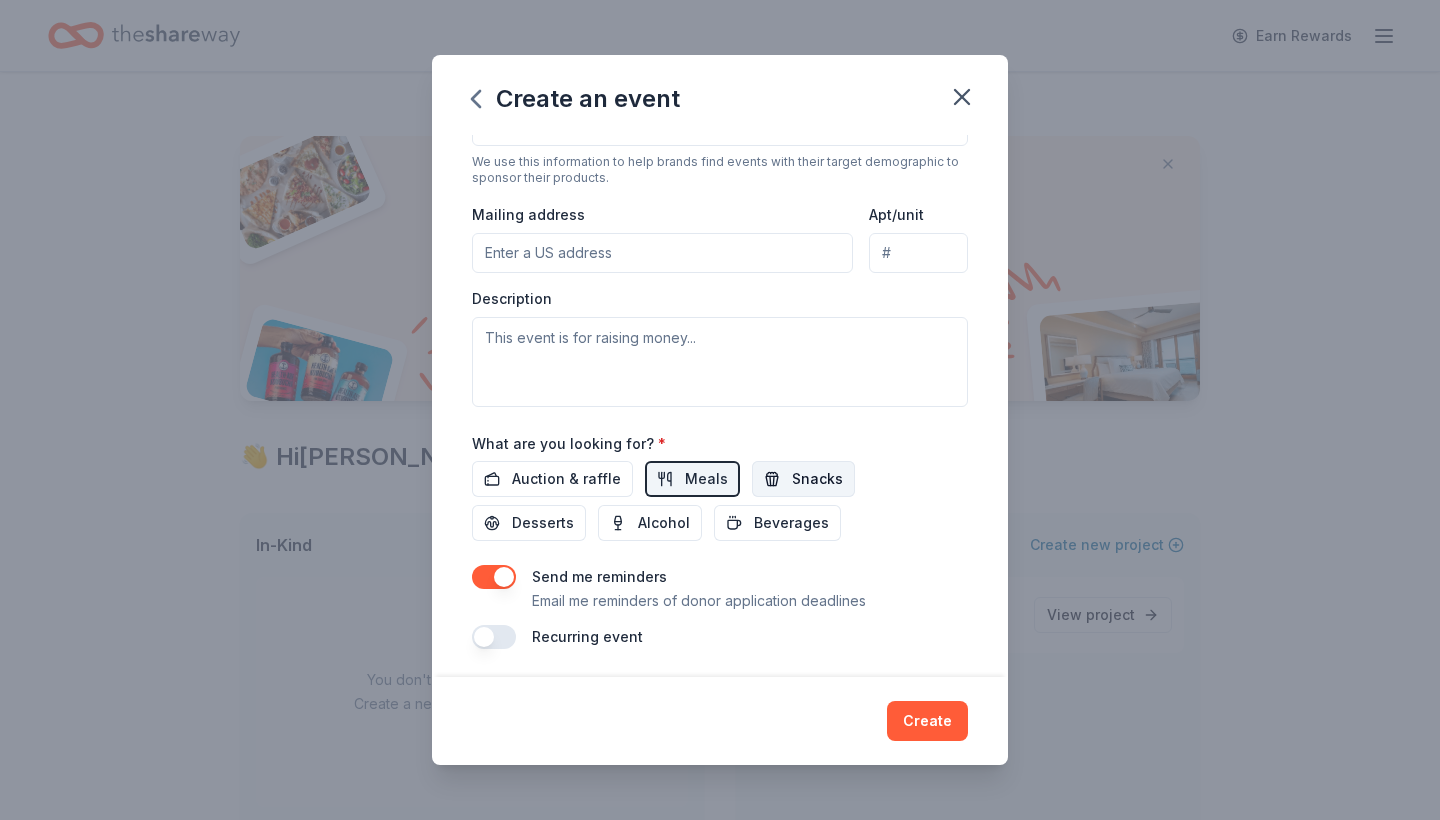 click on "Snacks" at bounding box center (817, 479) 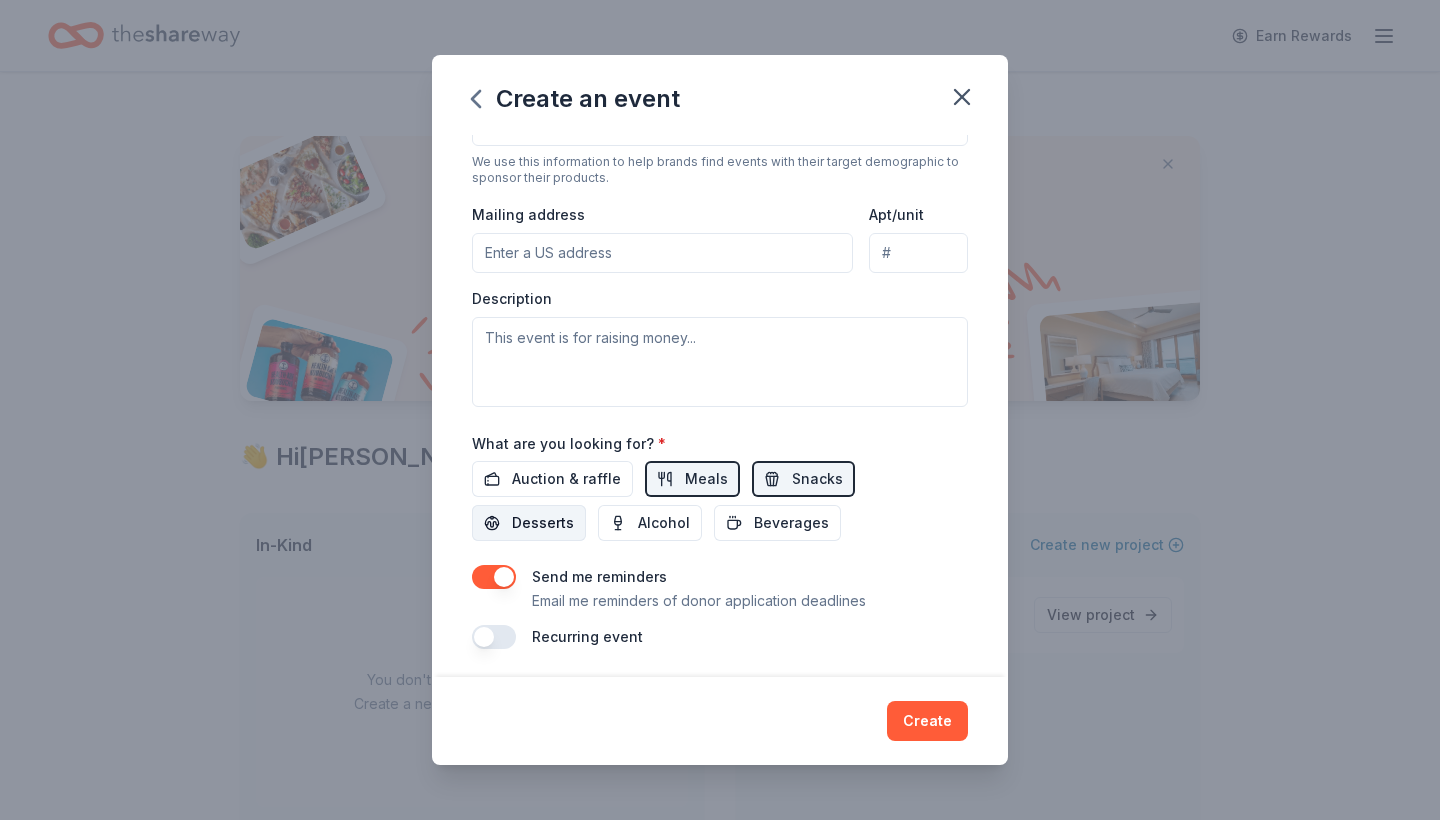 click on "Desserts" at bounding box center (543, 523) 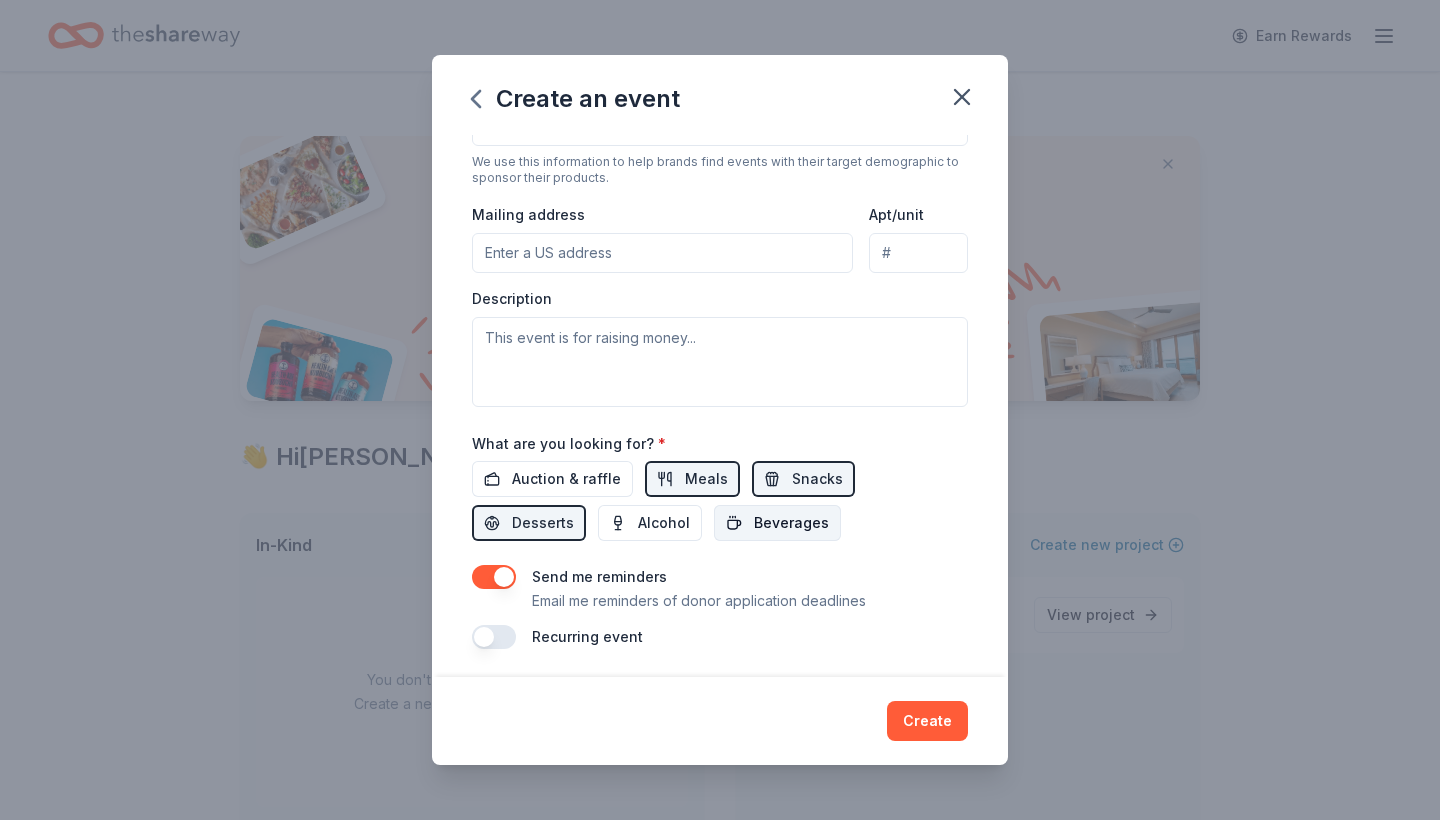 click on "Beverages" at bounding box center [791, 523] 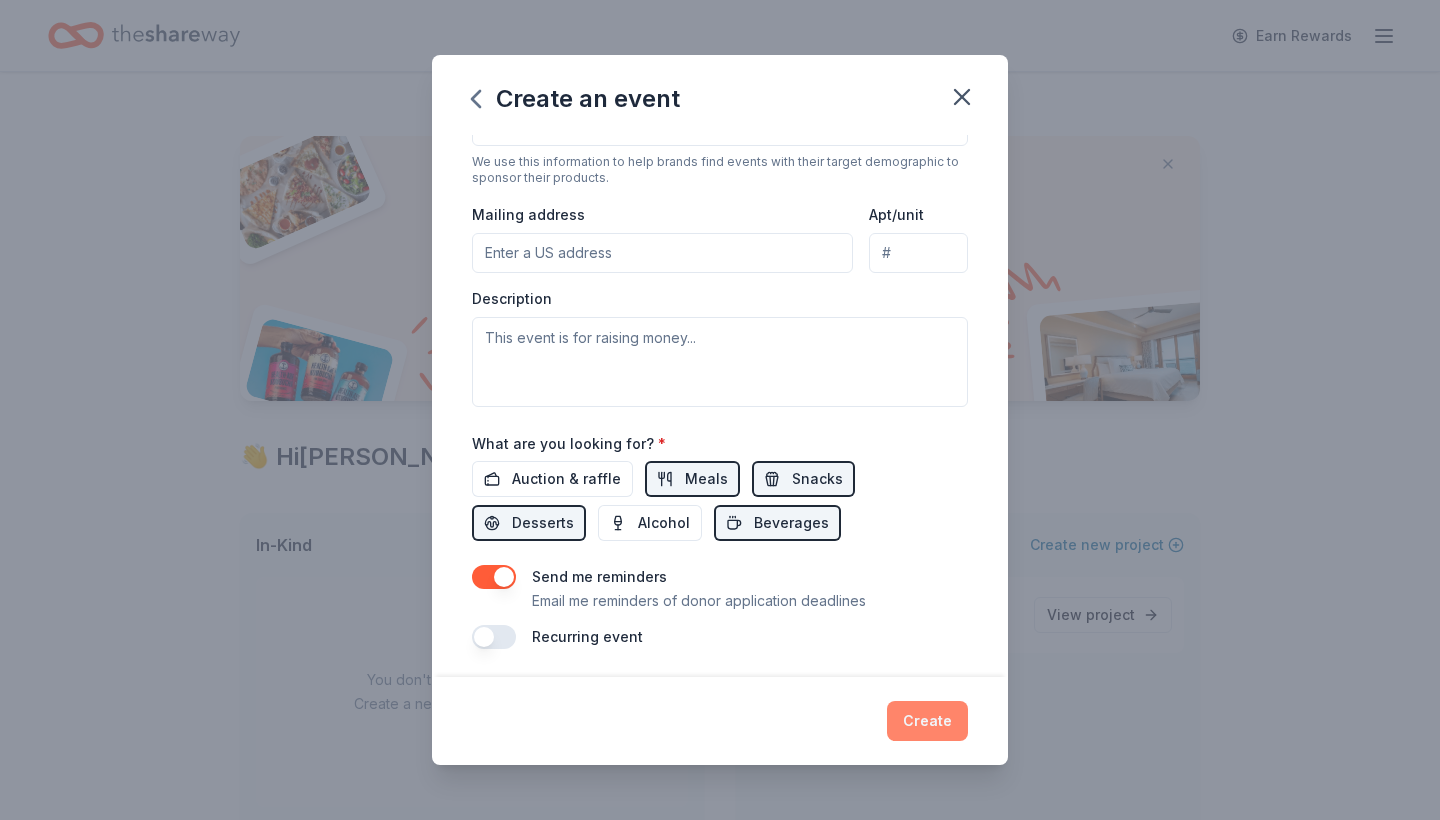 click on "Create" at bounding box center (927, 721) 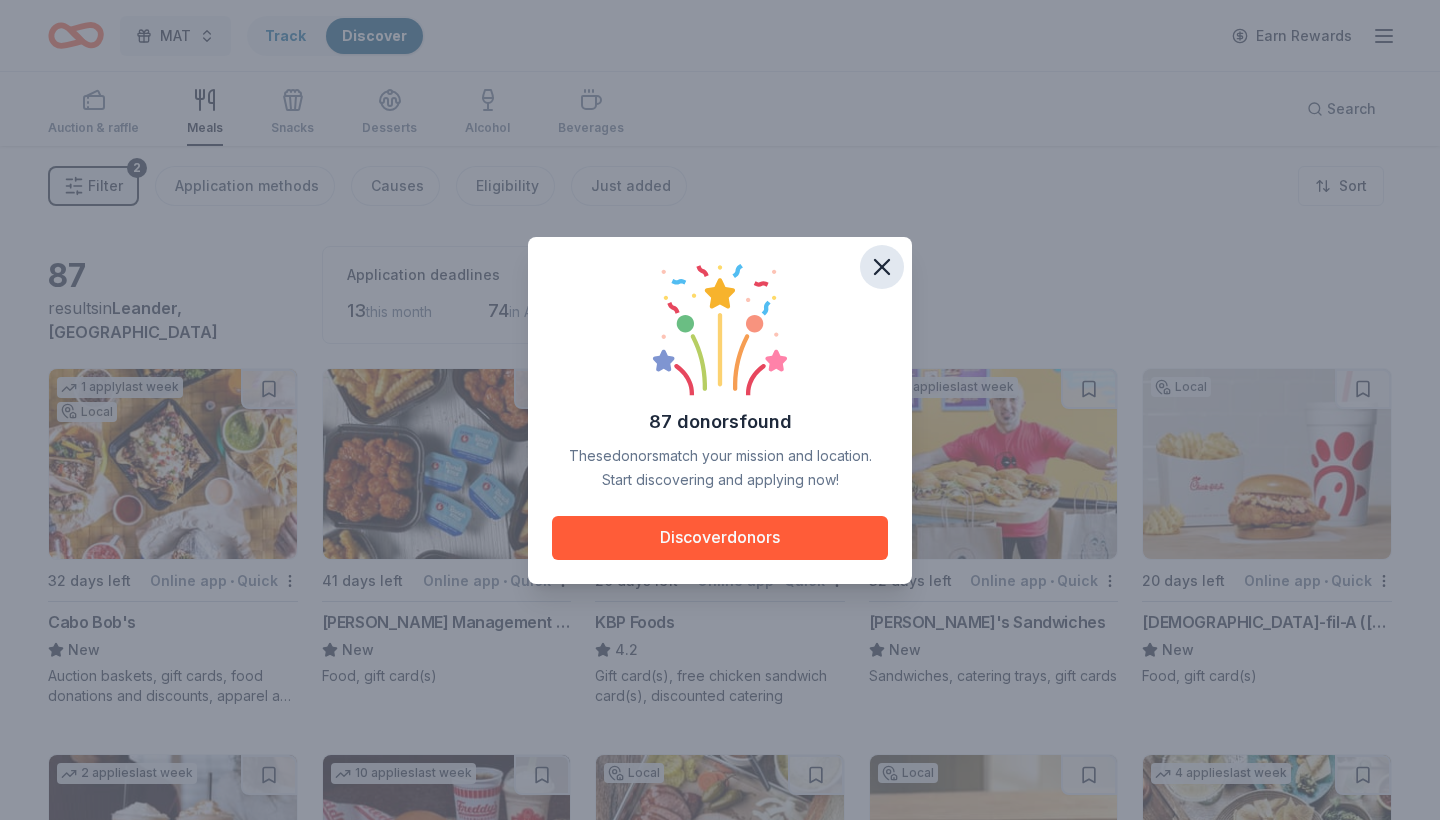 click 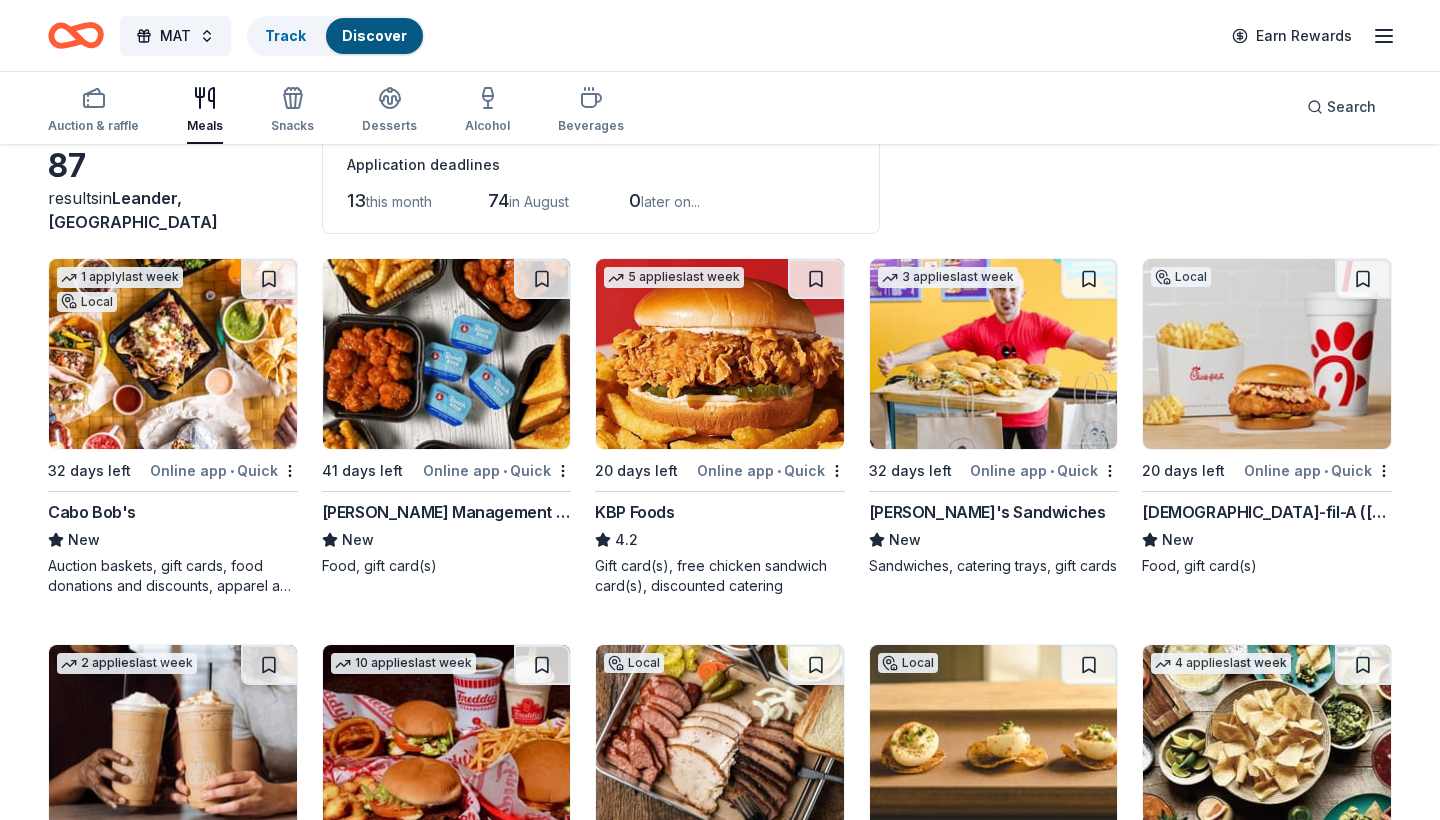 scroll, scrollTop: 113, scrollLeft: 0, axis: vertical 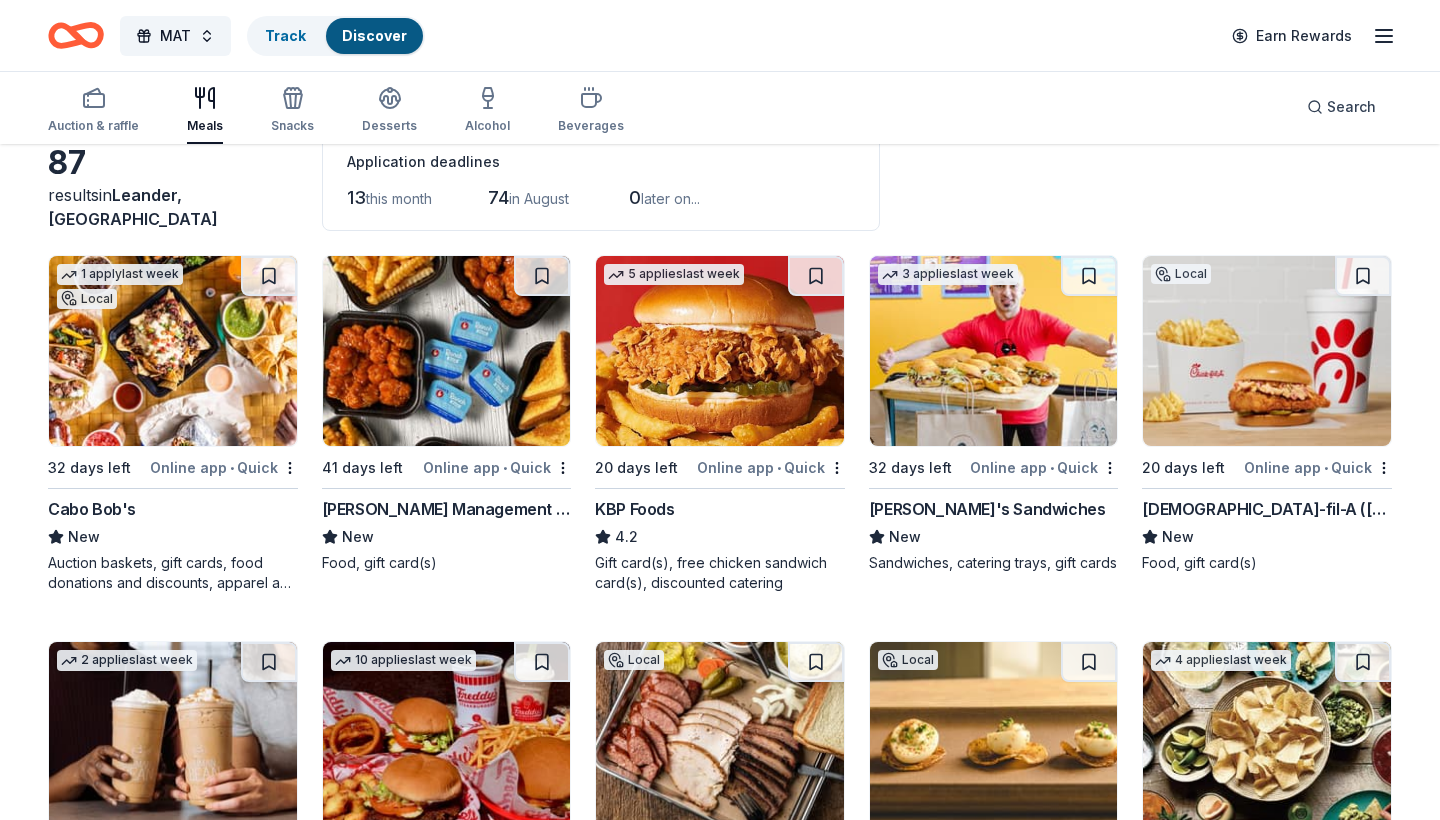 click at bounding box center (1267, 351) 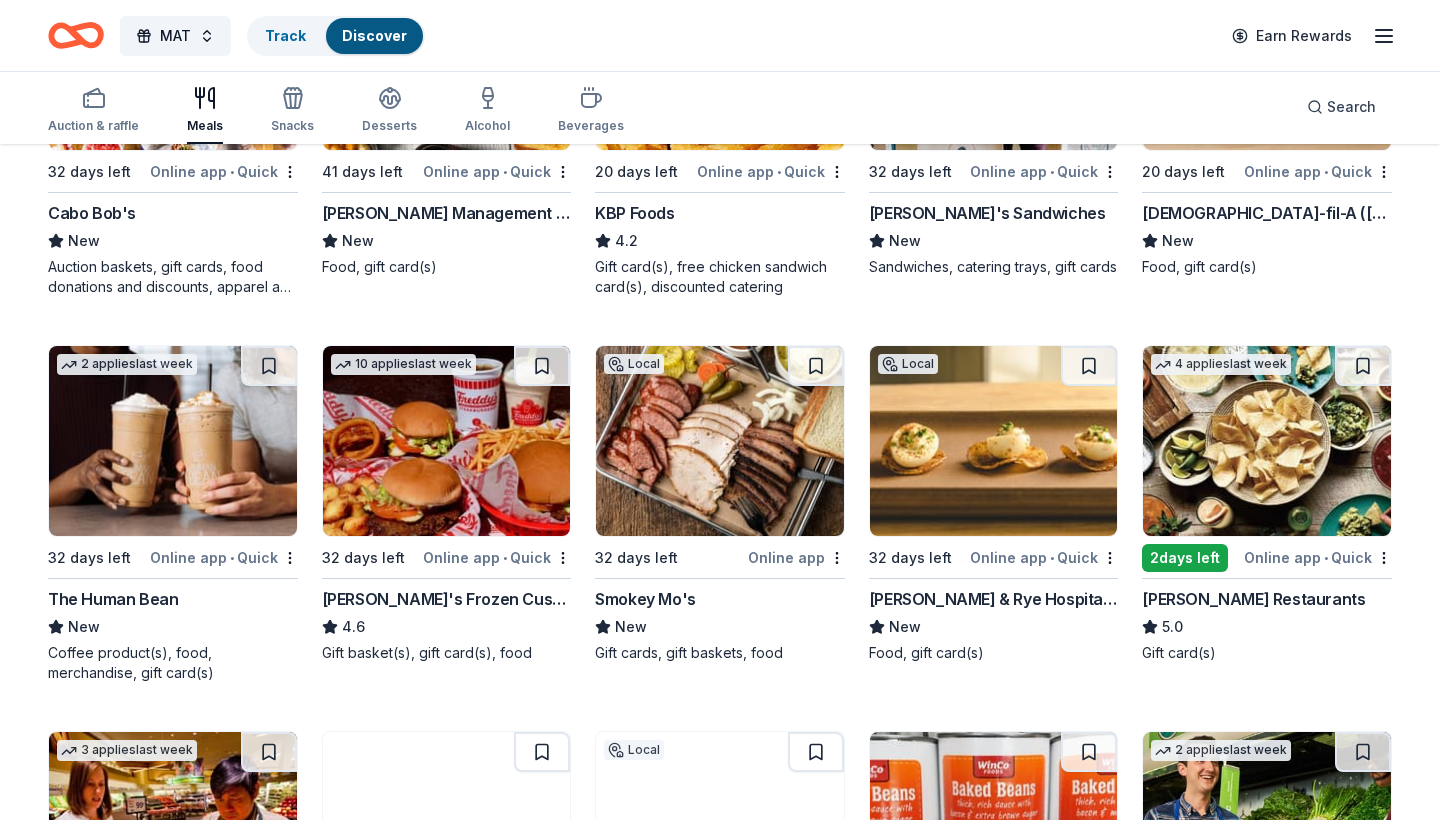 scroll, scrollTop: 404, scrollLeft: 0, axis: vertical 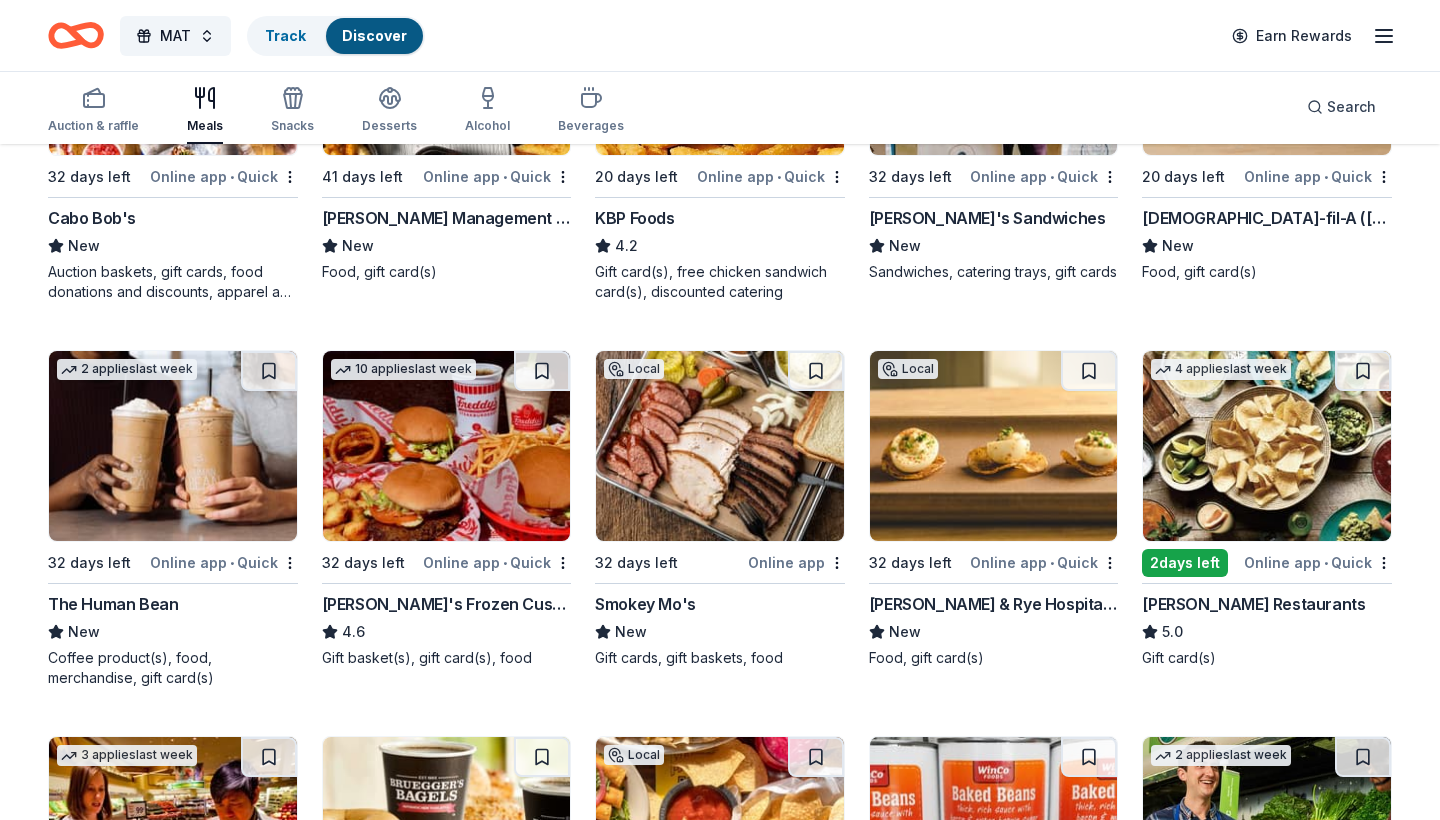 click at bounding box center (447, 446) 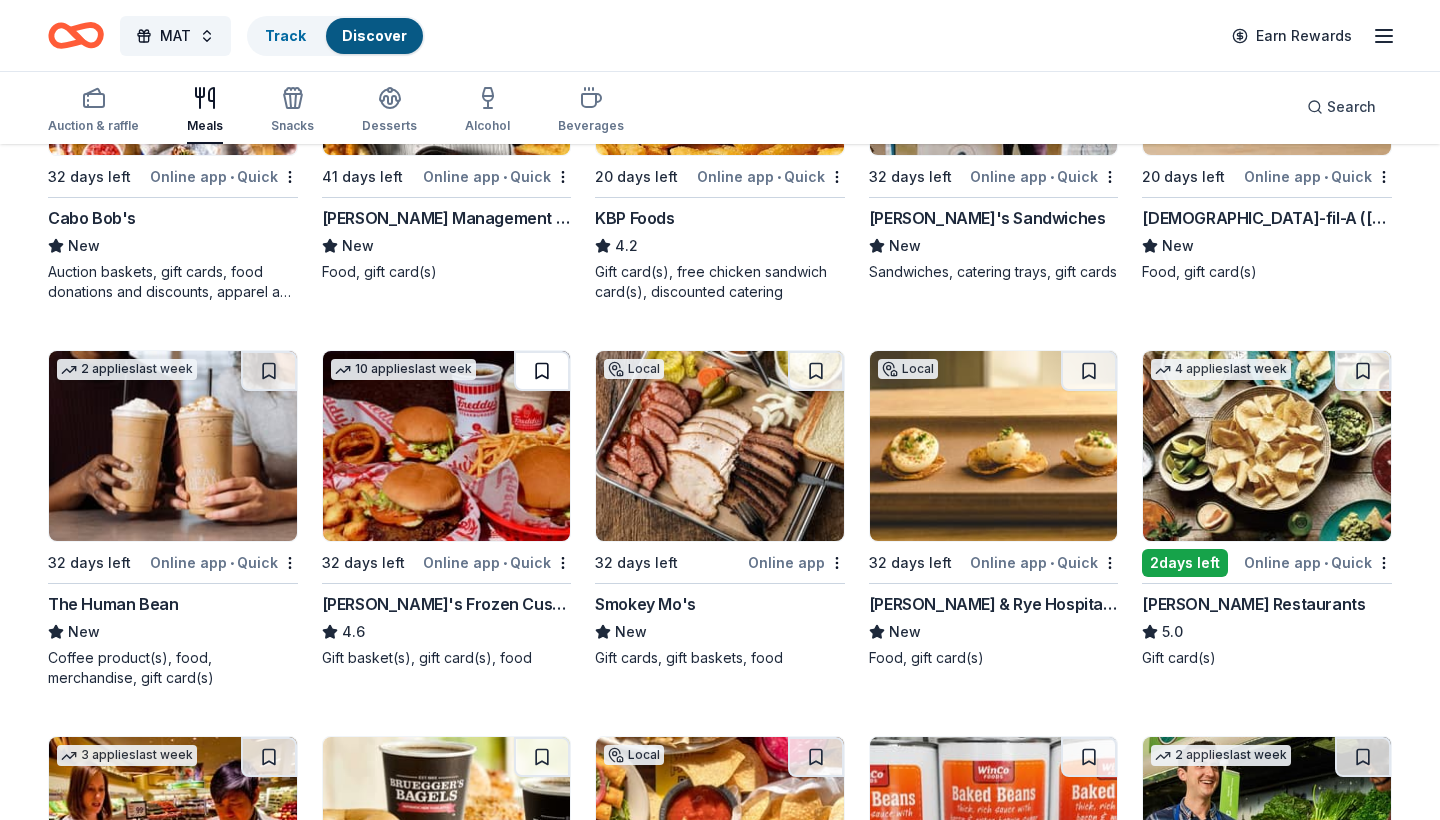 click at bounding box center [542, 371] 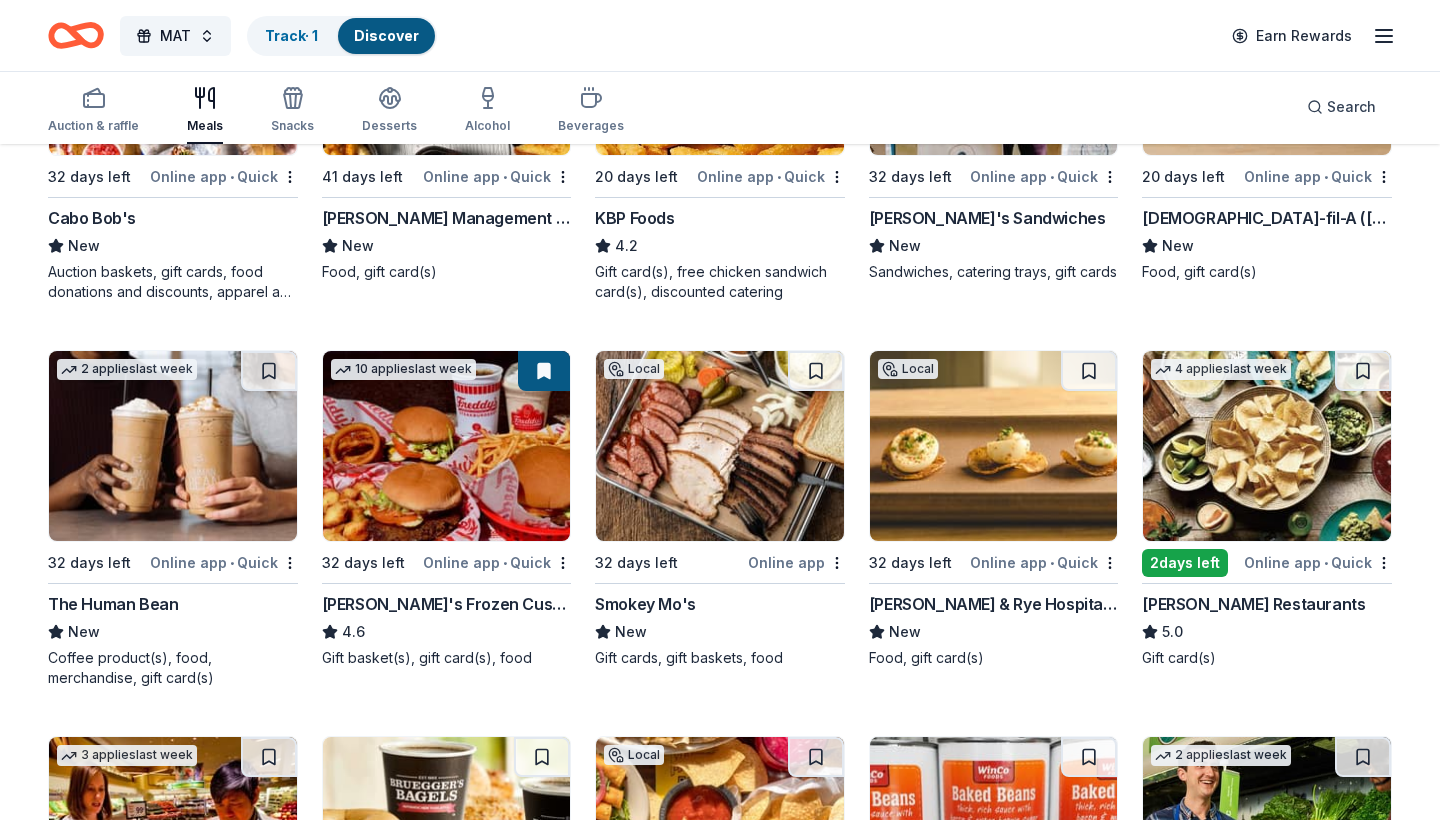 click at bounding box center [720, 446] 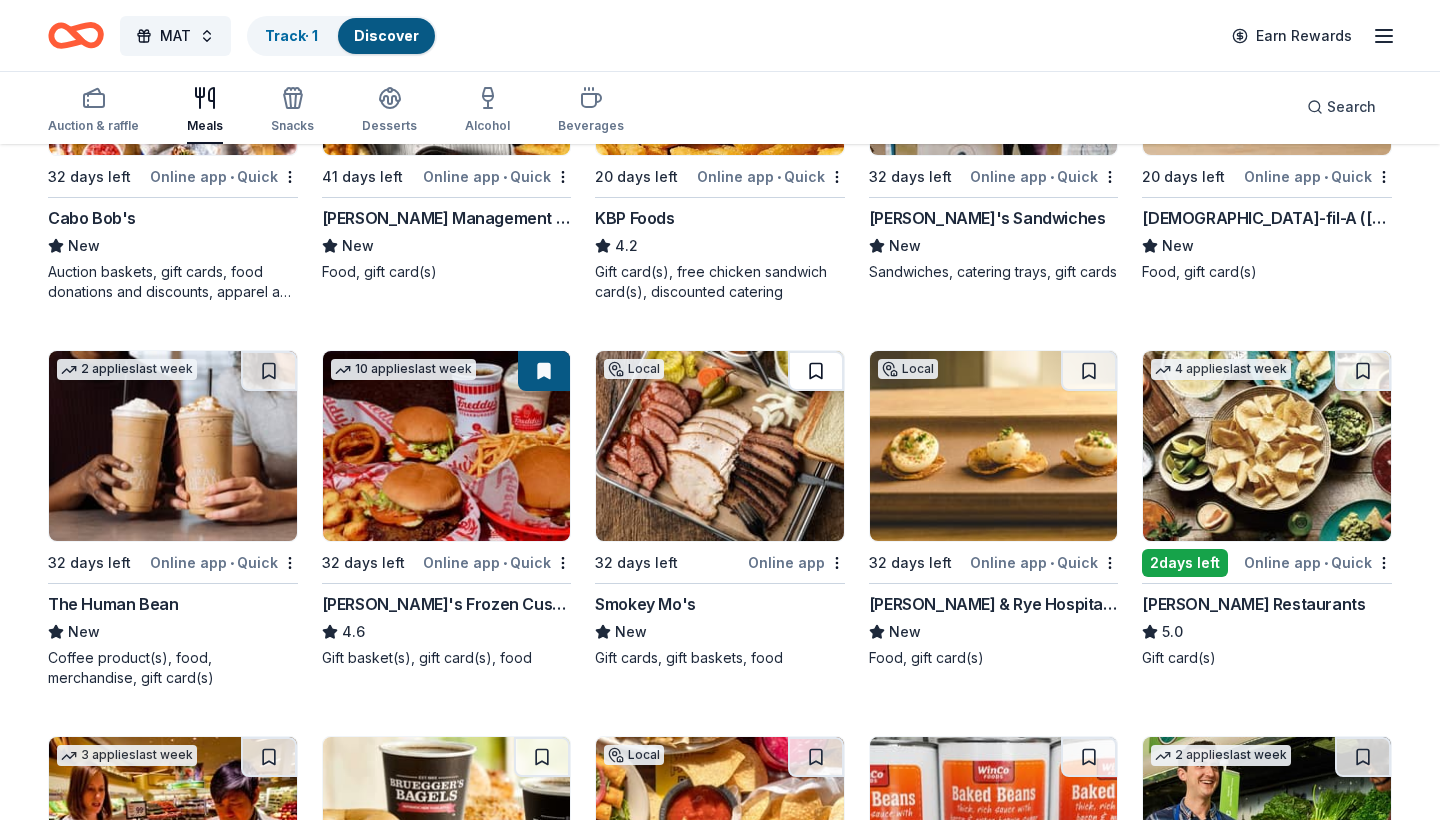 click at bounding box center (816, 371) 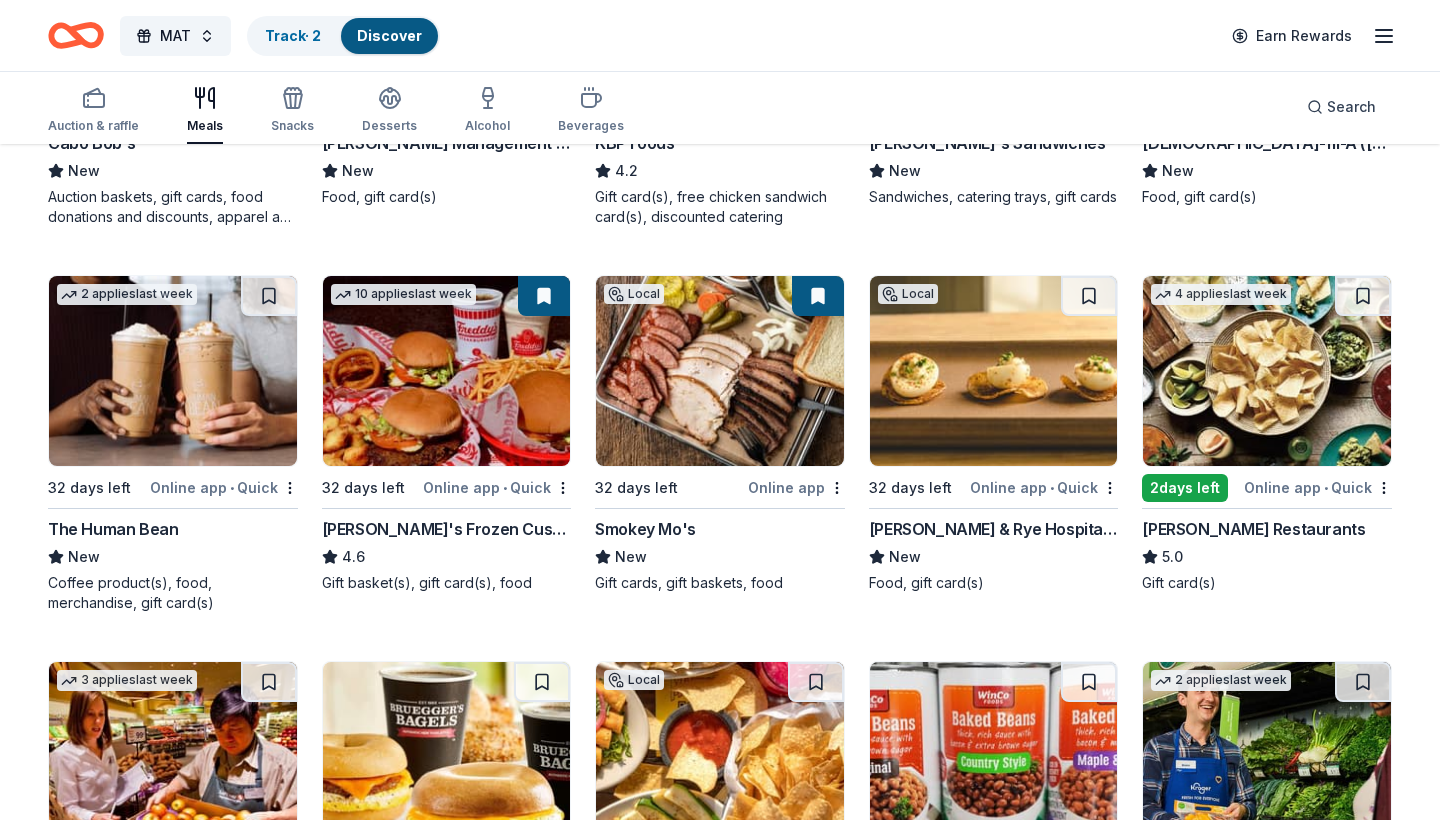 scroll, scrollTop: 479, scrollLeft: 0, axis: vertical 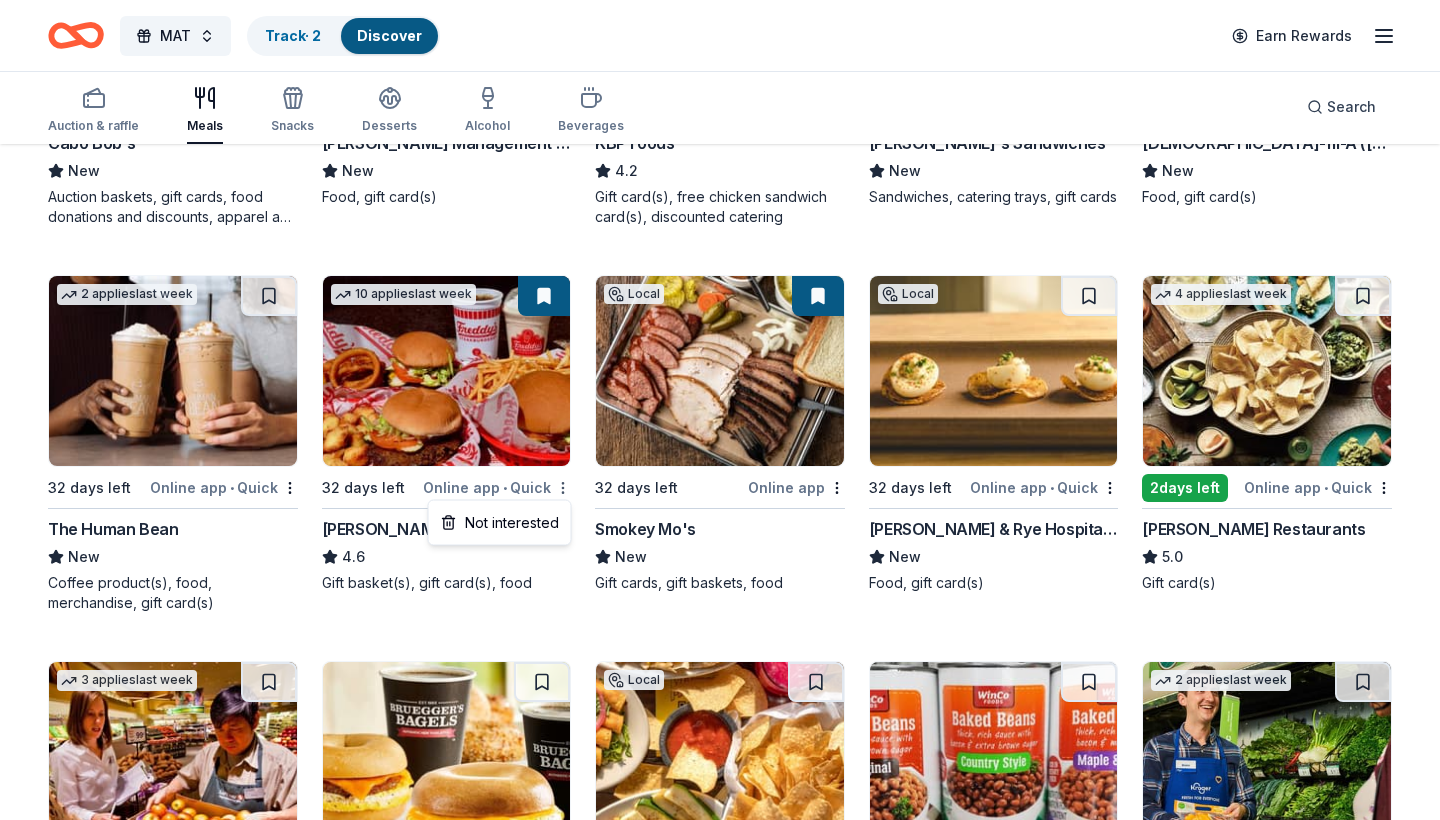 click on "MAT Track  · 2 Discover Earn Rewards Auction & raffle Meals Snacks Desserts Alcohol Beverages Search 87 results  in  Leander, TX Application deadlines 13  this month 74  in August 0  later on... 1   apply  last week Local 32 days left Online app • Quick Cabo Bob's New Auction baskets, gift cards, food donations and discounts, apparel and promotional items 41 days left Online app • Quick Avants Management Group New Food, gift card(s) 5   applies  last week 20 days left Online app • Quick KBP Foods 4.2 Gift card(s), free chicken sandwich card(s), discounted catering 3   applies  last week 32 days left Online app • Quick Ike's Sandwiches New Sandwiches, catering trays, gift cards Local 20 days left Online app • Quick Chick-fil-A (Austin) New Food, gift card(s) 2   applies  last week 32 days left Online app • Quick The Human Bean New Coffee product(s), food, merchandise, gift card(s) 10   applies  last week 32 days left Online app • Quick Freddy's Frozen Custard & Steakburgers 4.6 Local Online app" at bounding box center [720, -69] 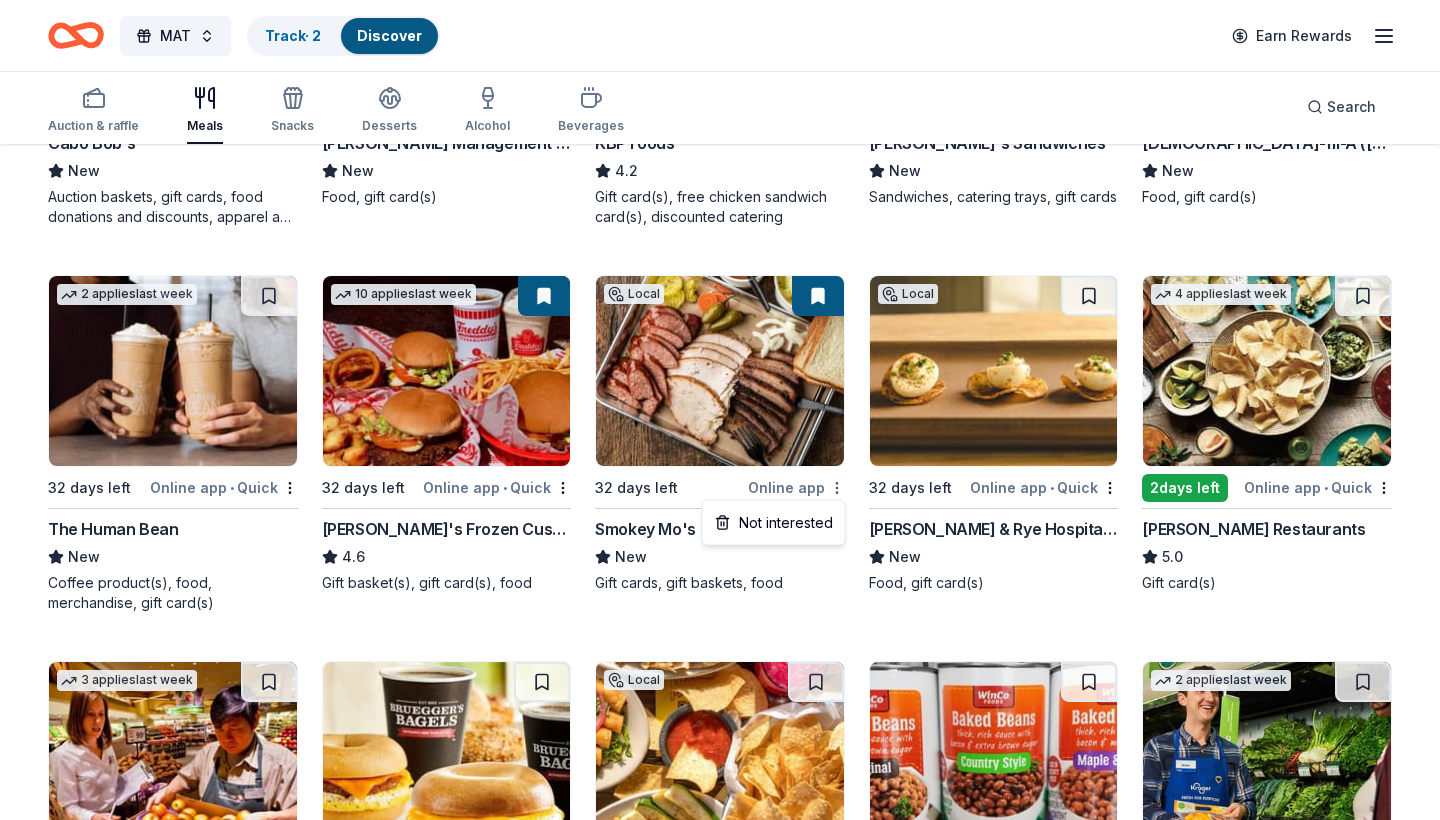 click on "MAT Track  · 2 Discover Earn Rewards Auction & raffle Meals Snacks Desserts Alcohol Beverages Search 87 results  in  Leander, TX Application deadlines 13  this month 74  in August 0  later on... 1   apply  last week Local 32 days left Online app • Quick Cabo Bob's New Auction baskets, gift cards, food donations and discounts, apparel and promotional items 41 days left Online app • Quick Avants Management Group New Food, gift card(s) 5   applies  last week 20 days left Online app • Quick KBP Foods 4.2 Gift card(s), free chicken sandwich card(s), discounted catering 3   applies  last week 32 days left Online app • Quick Ike's Sandwiches New Sandwiches, catering trays, gift cards Local 20 days left Online app • Quick Chick-fil-A (Austin) New Food, gift card(s) 2   applies  last week 32 days left Online app • Quick The Human Bean New Coffee product(s), food, merchandise, gift card(s) 10   applies  last week 32 days left Online app • Quick Freddy's Frozen Custard & Steakburgers 4.6 Local Online app" at bounding box center (720, -69) 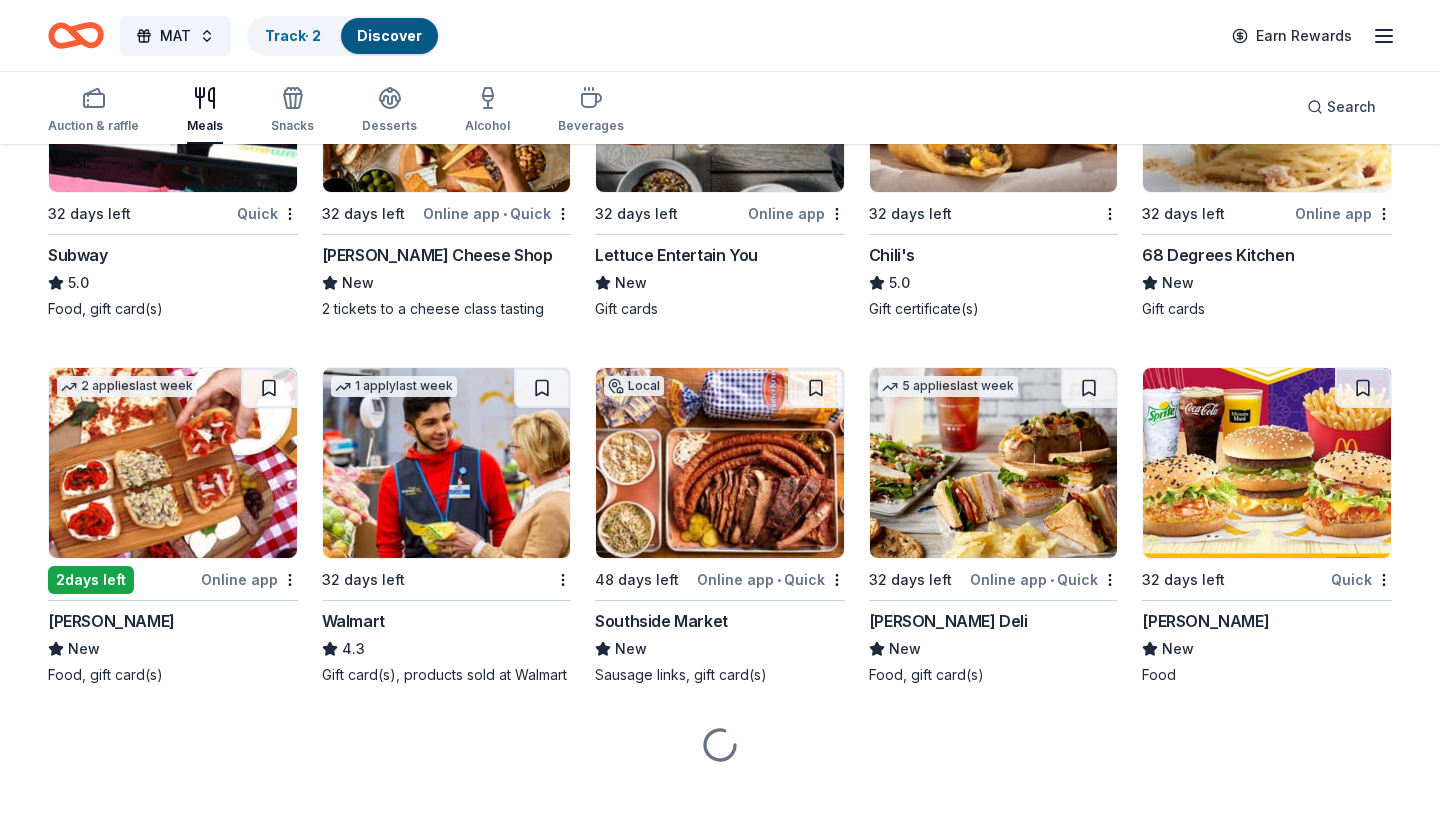 scroll, scrollTop: 1917, scrollLeft: 0, axis: vertical 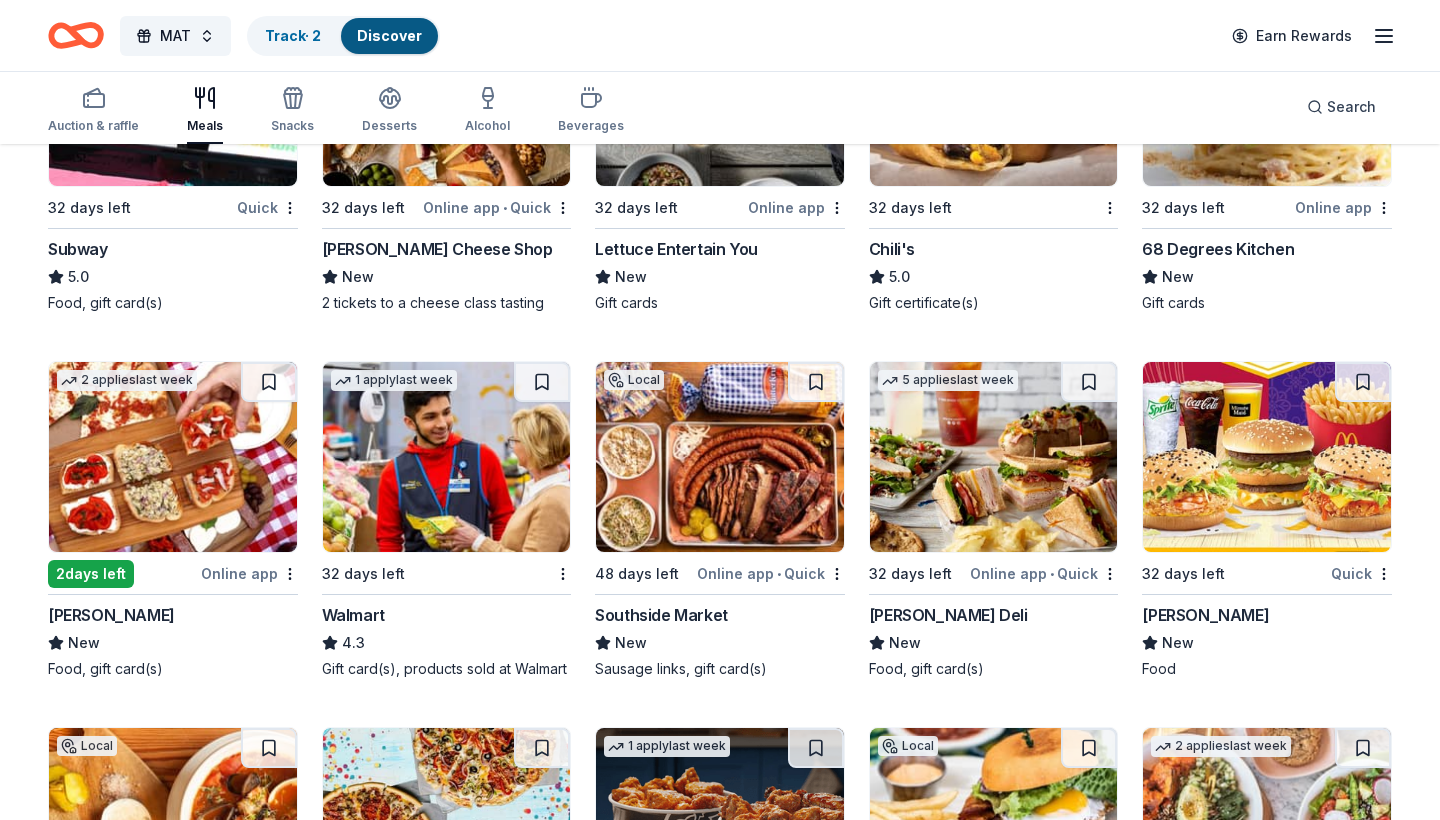 click at bounding box center [447, 457] 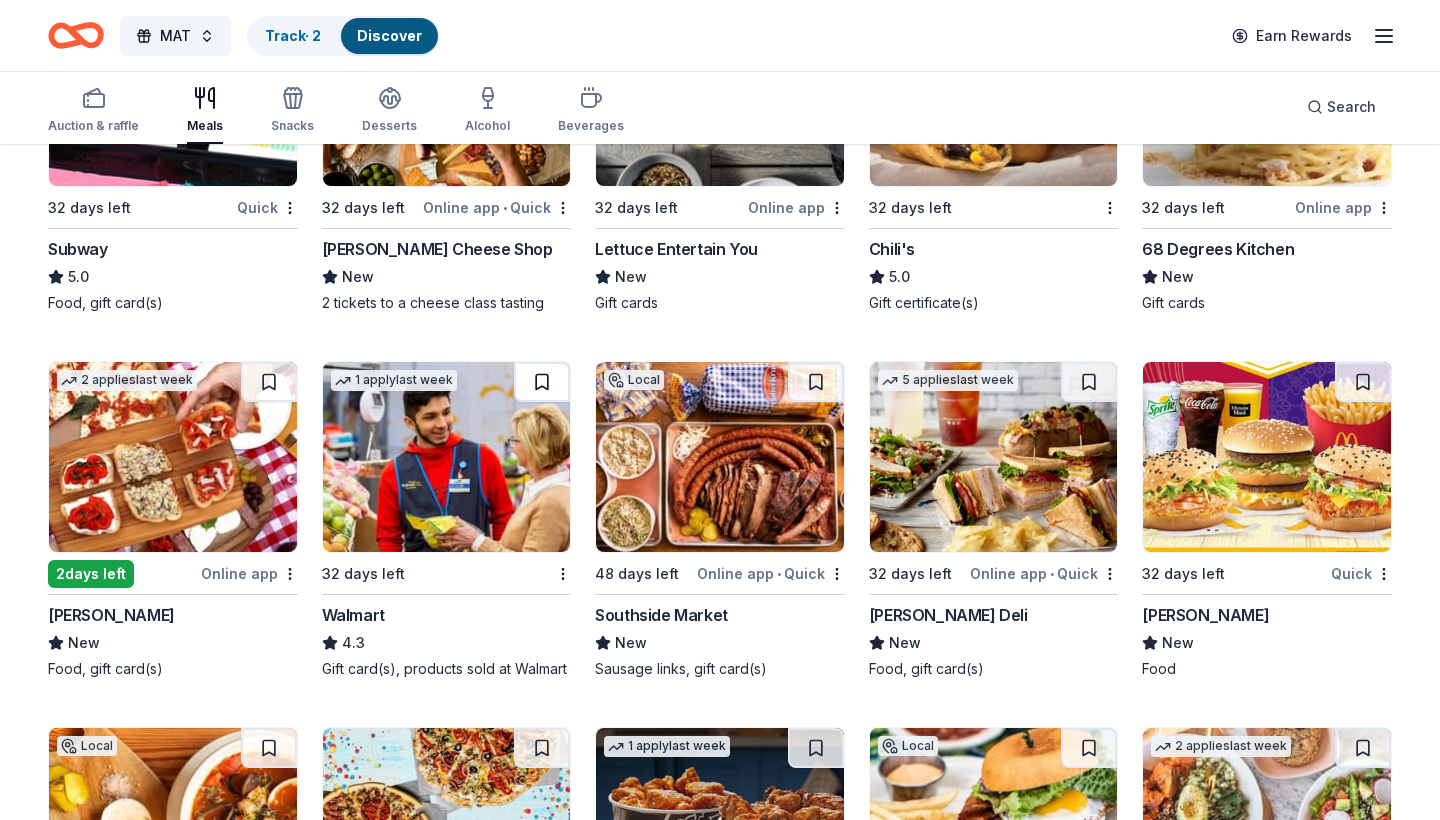 click at bounding box center [542, 382] 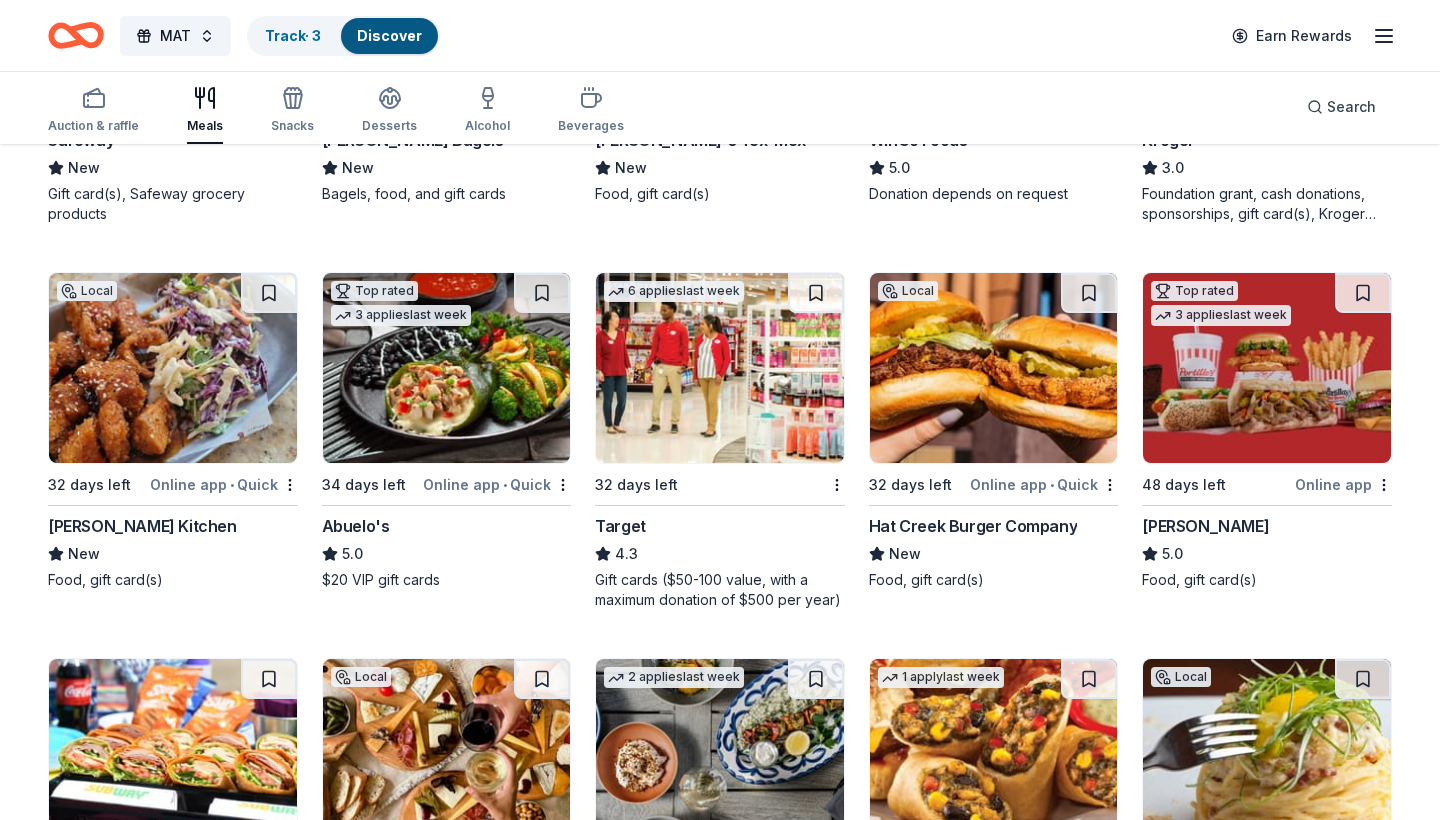 scroll, scrollTop: 1264, scrollLeft: 0, axis: vertical 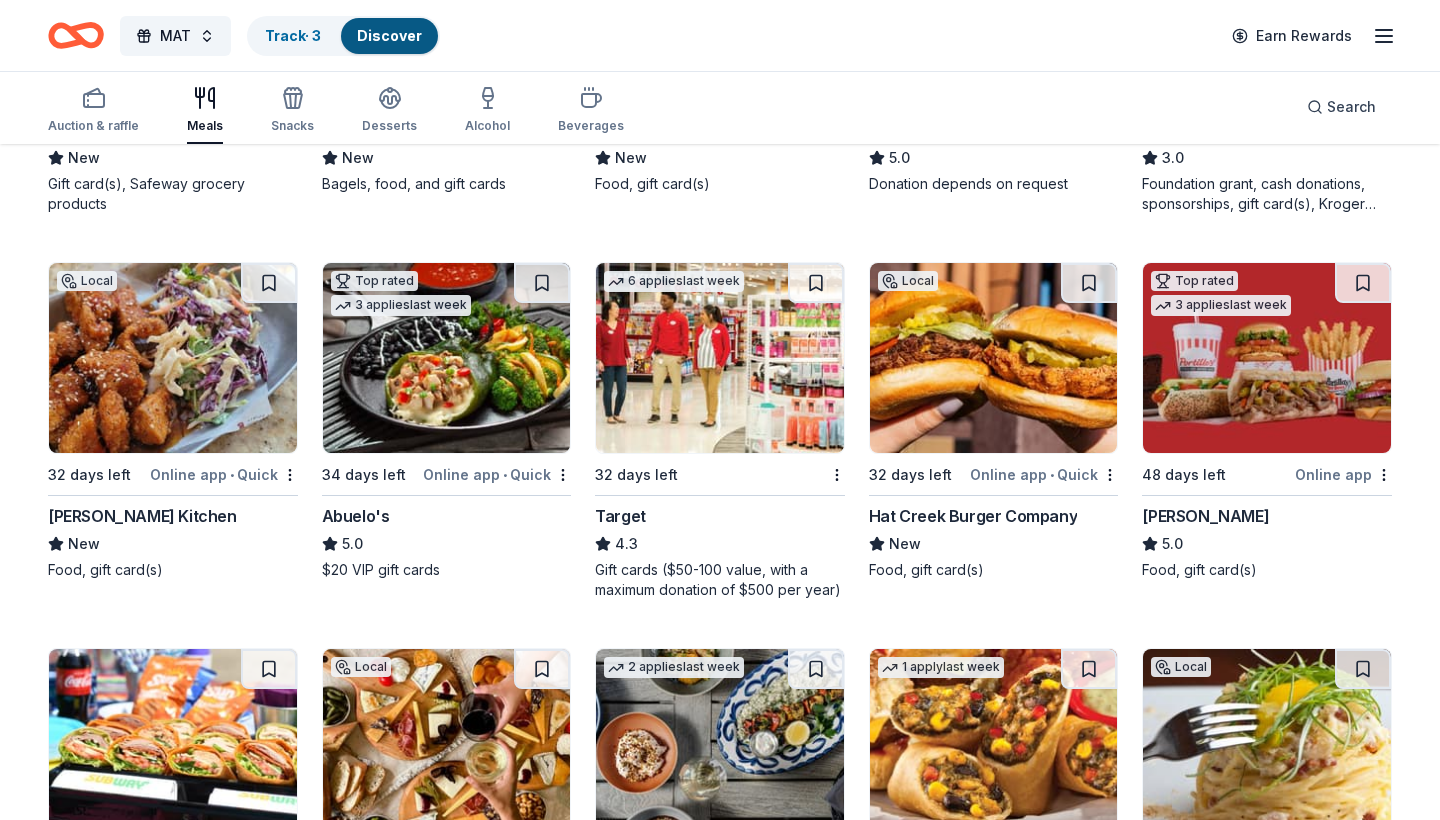 click at bounding box center (994, 358) 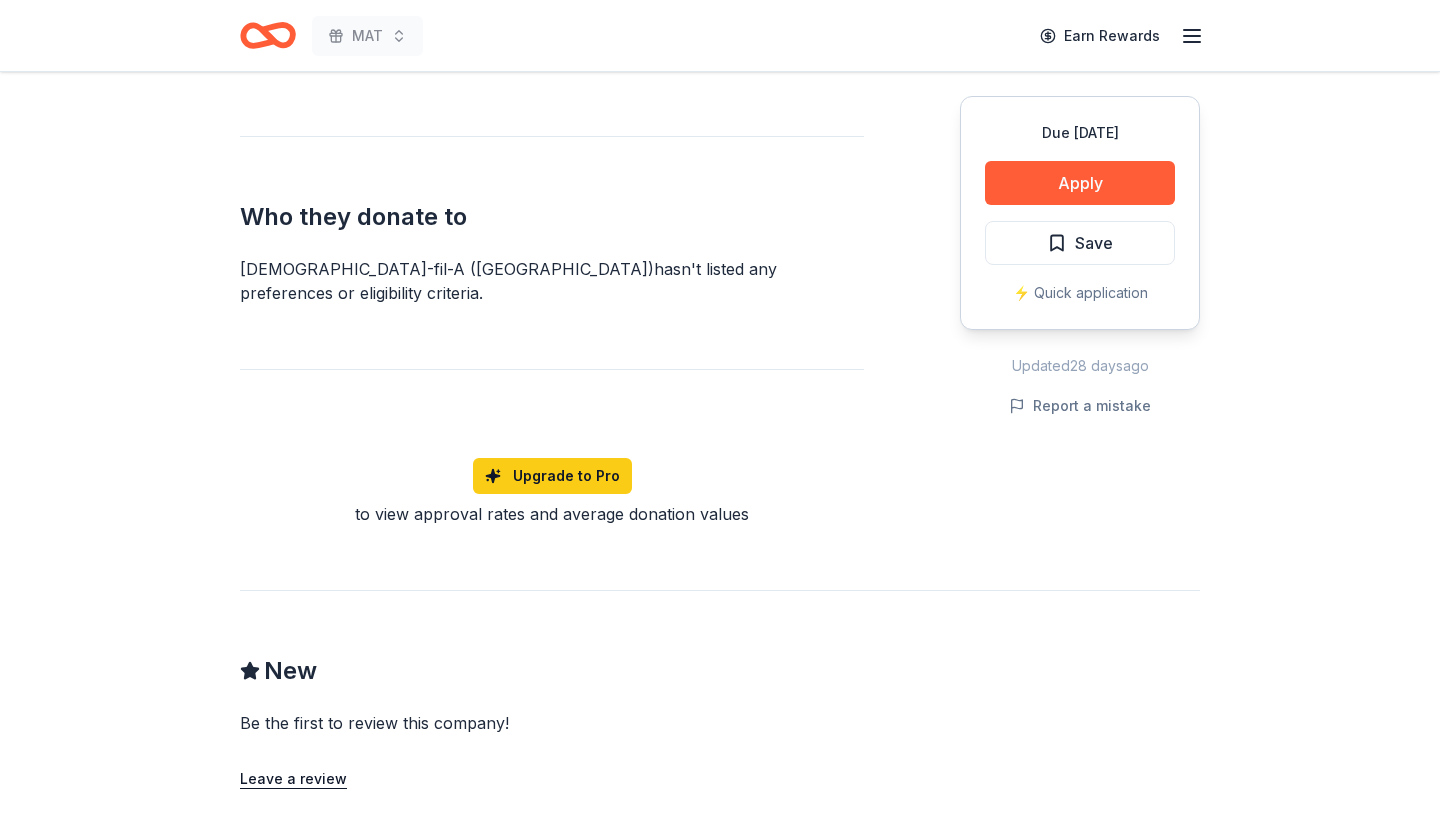 scroll, scrollTop: 1037, scrollLeft: 0, axis: vertical 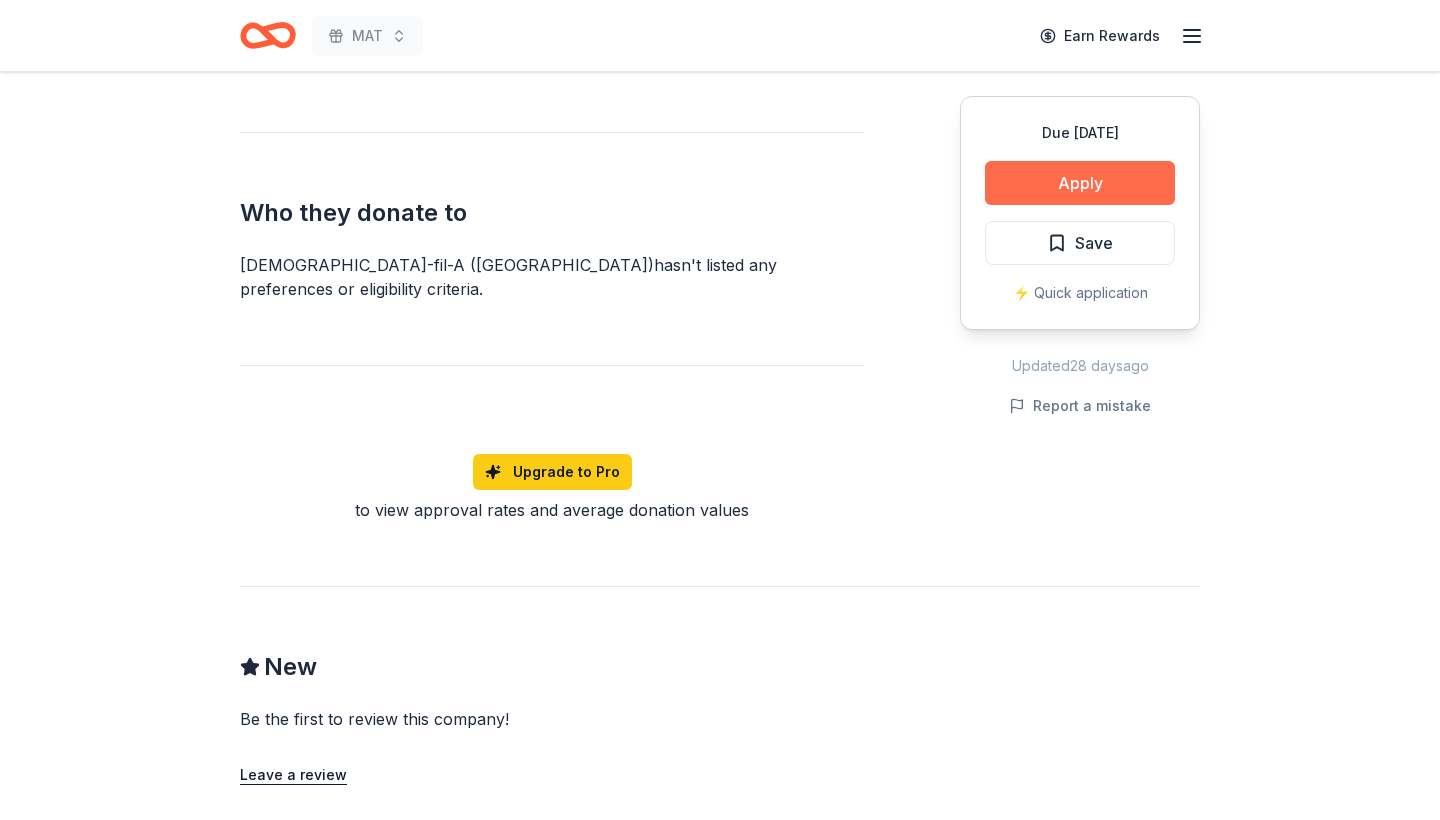 click on "Apply" at bounding box center (1080, 183) 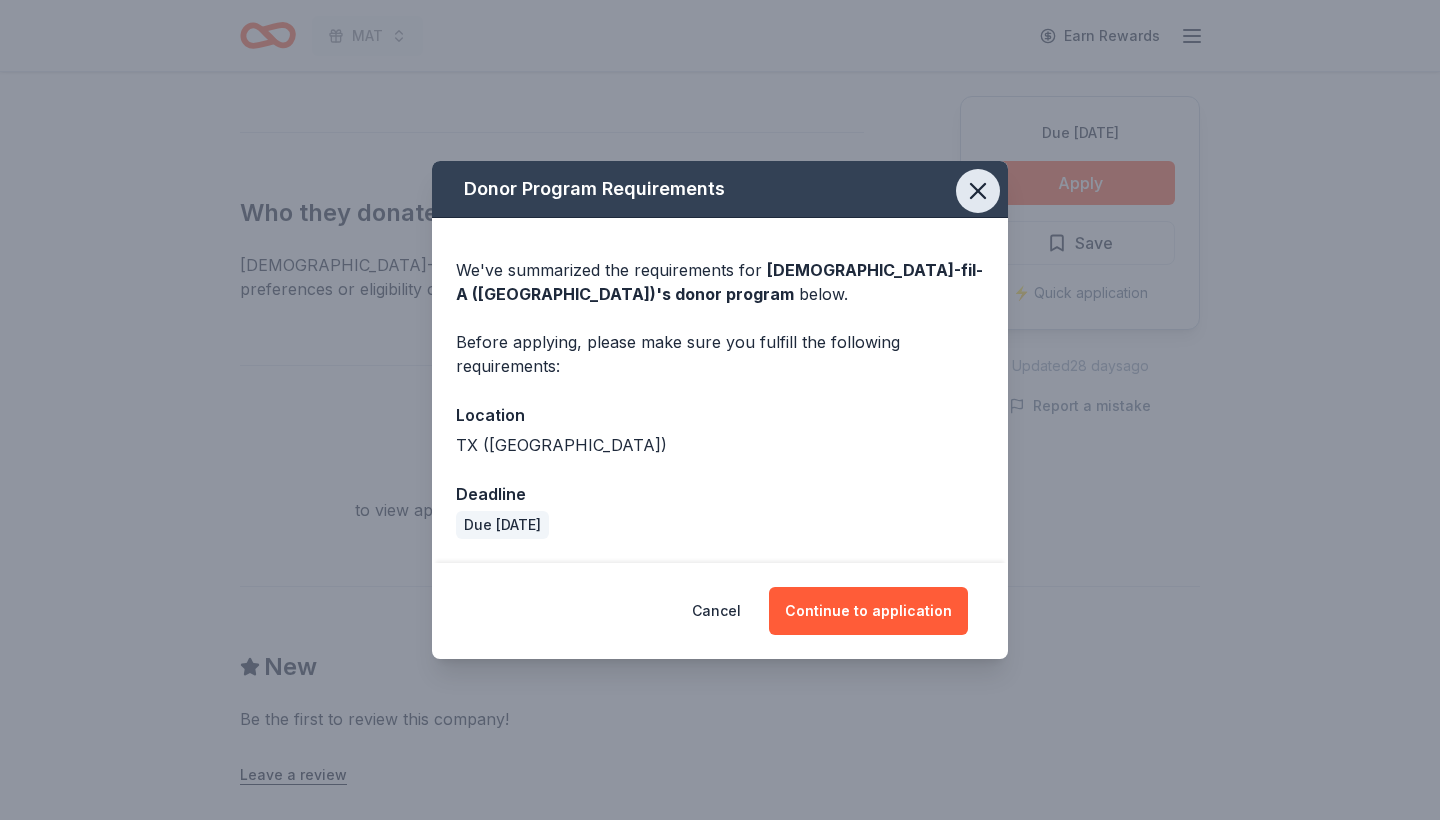 click 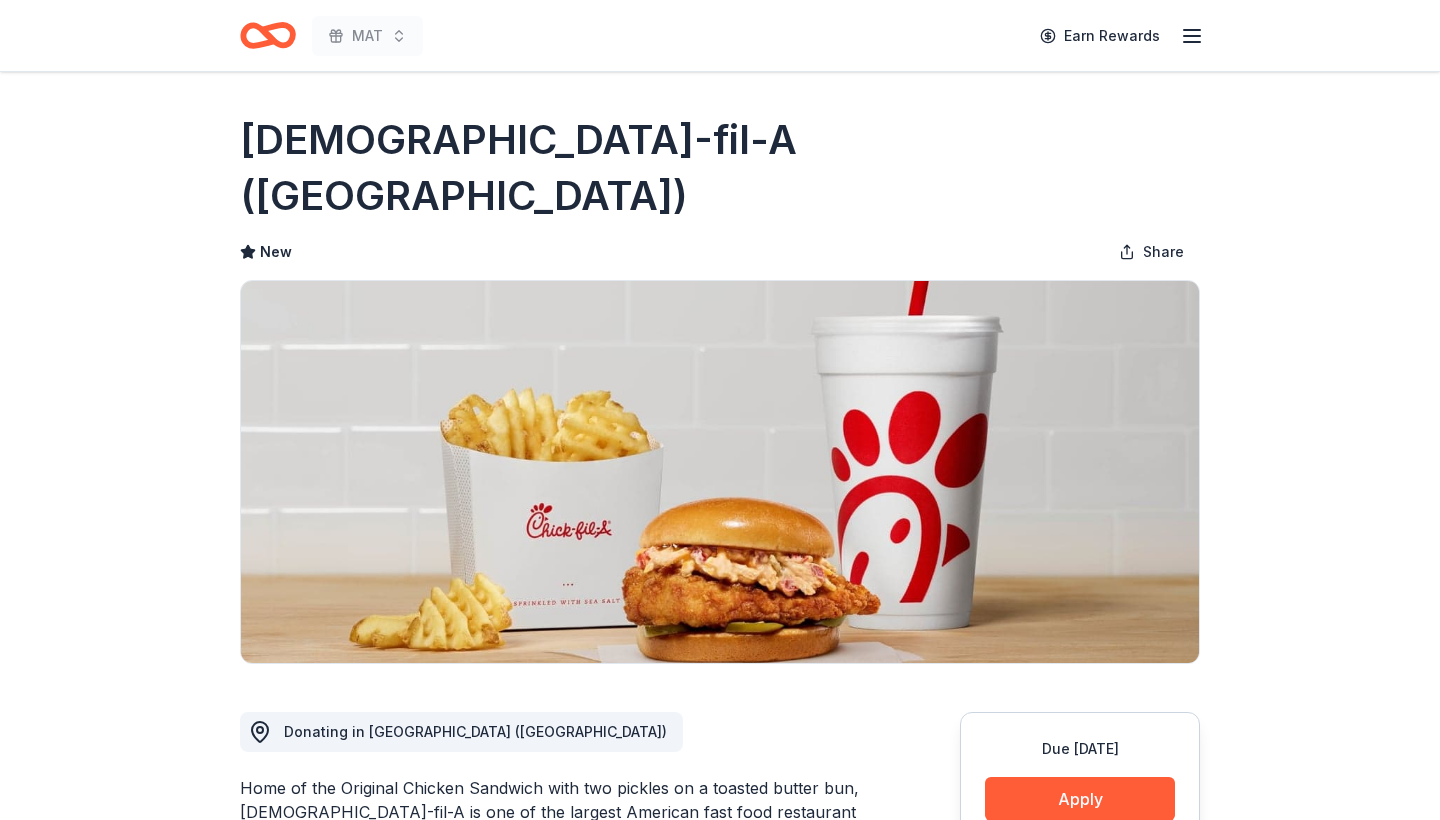scroll, scrollTop: 0, scrollLeft: 0, axis: both 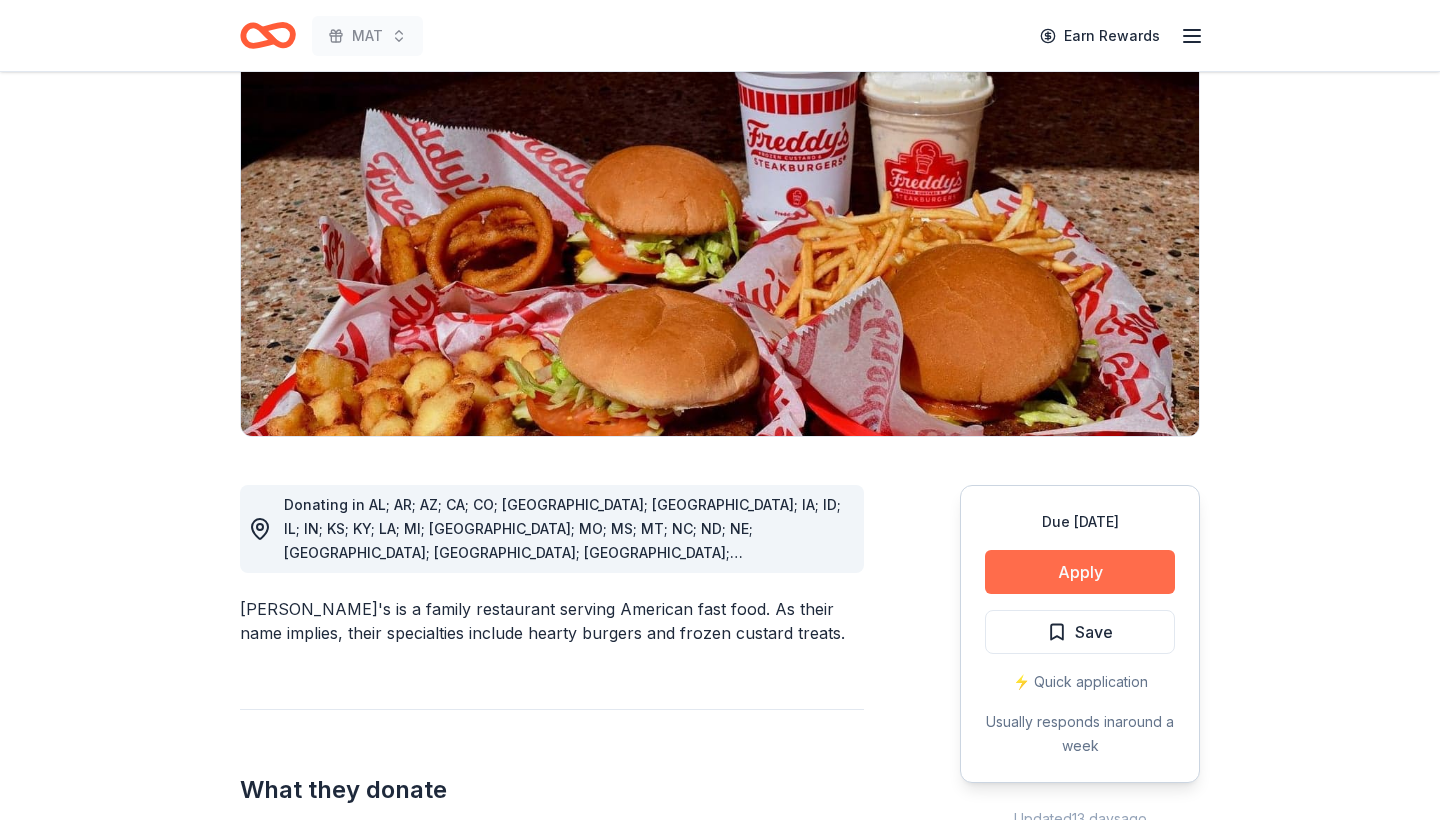 click on "Apply" at bounding box center (1080, 572) 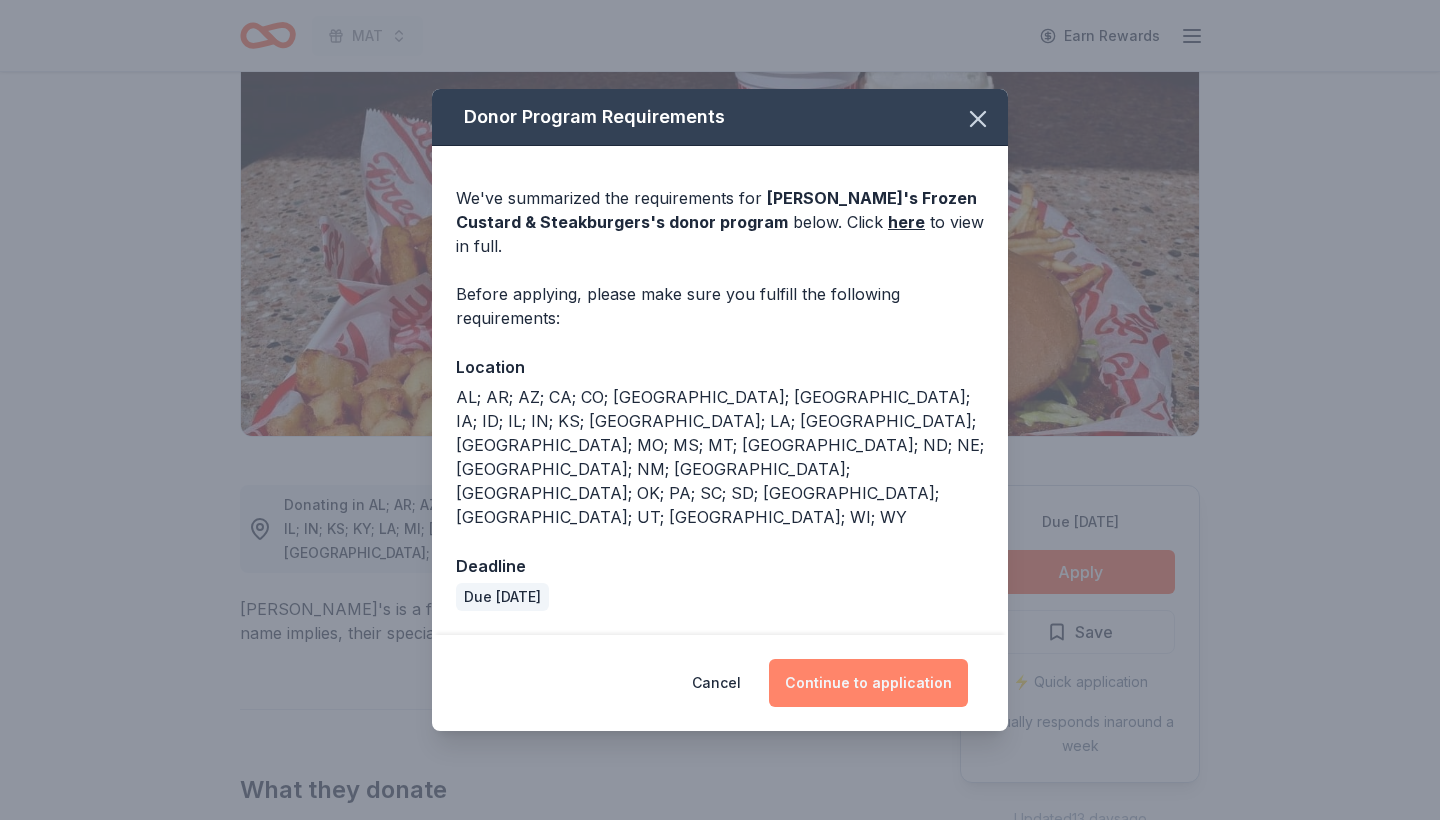 click on "Continue to application" at bounding box center [868, 683] 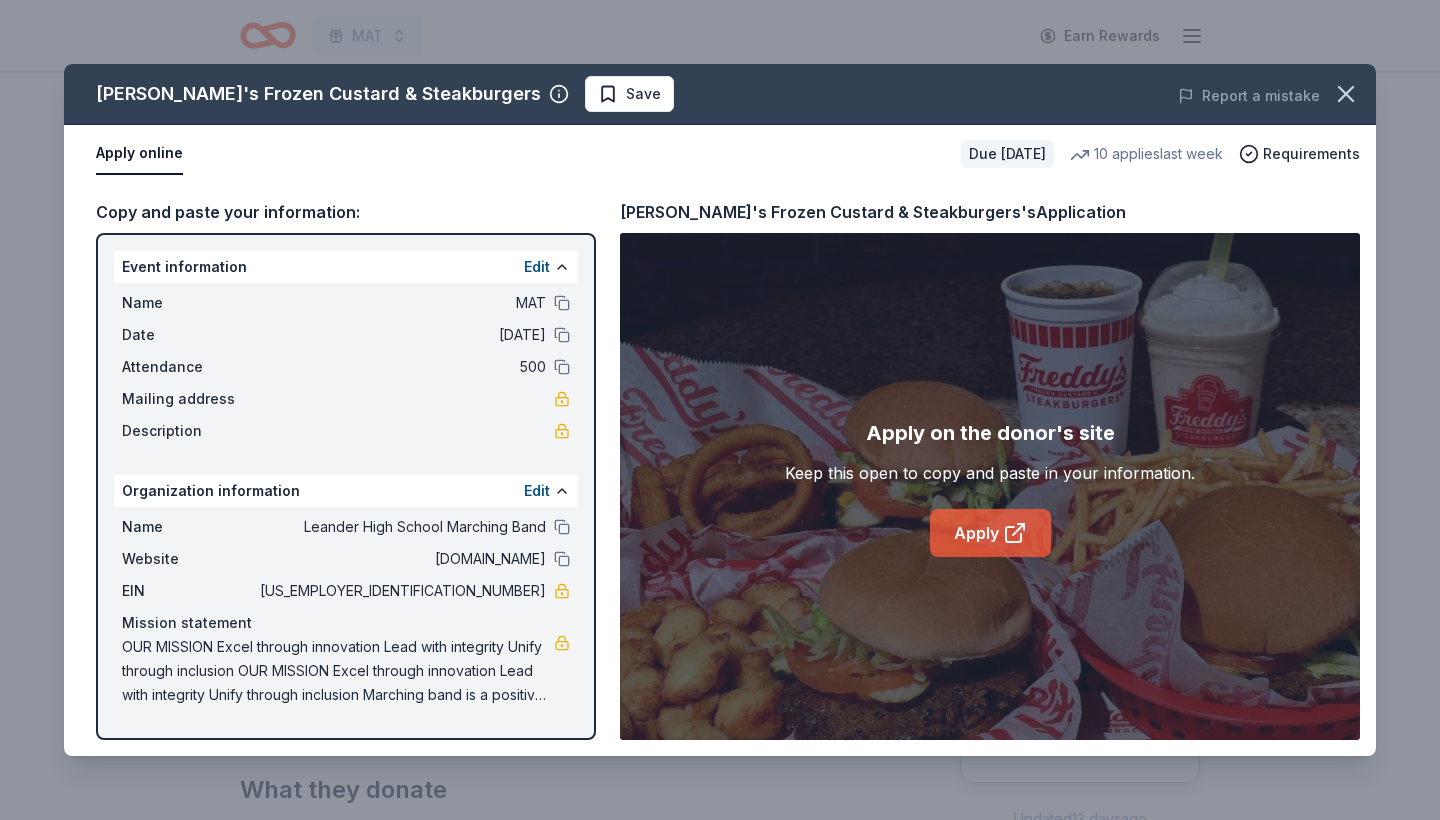 click on "Apply" at bounding box center (990, 533) 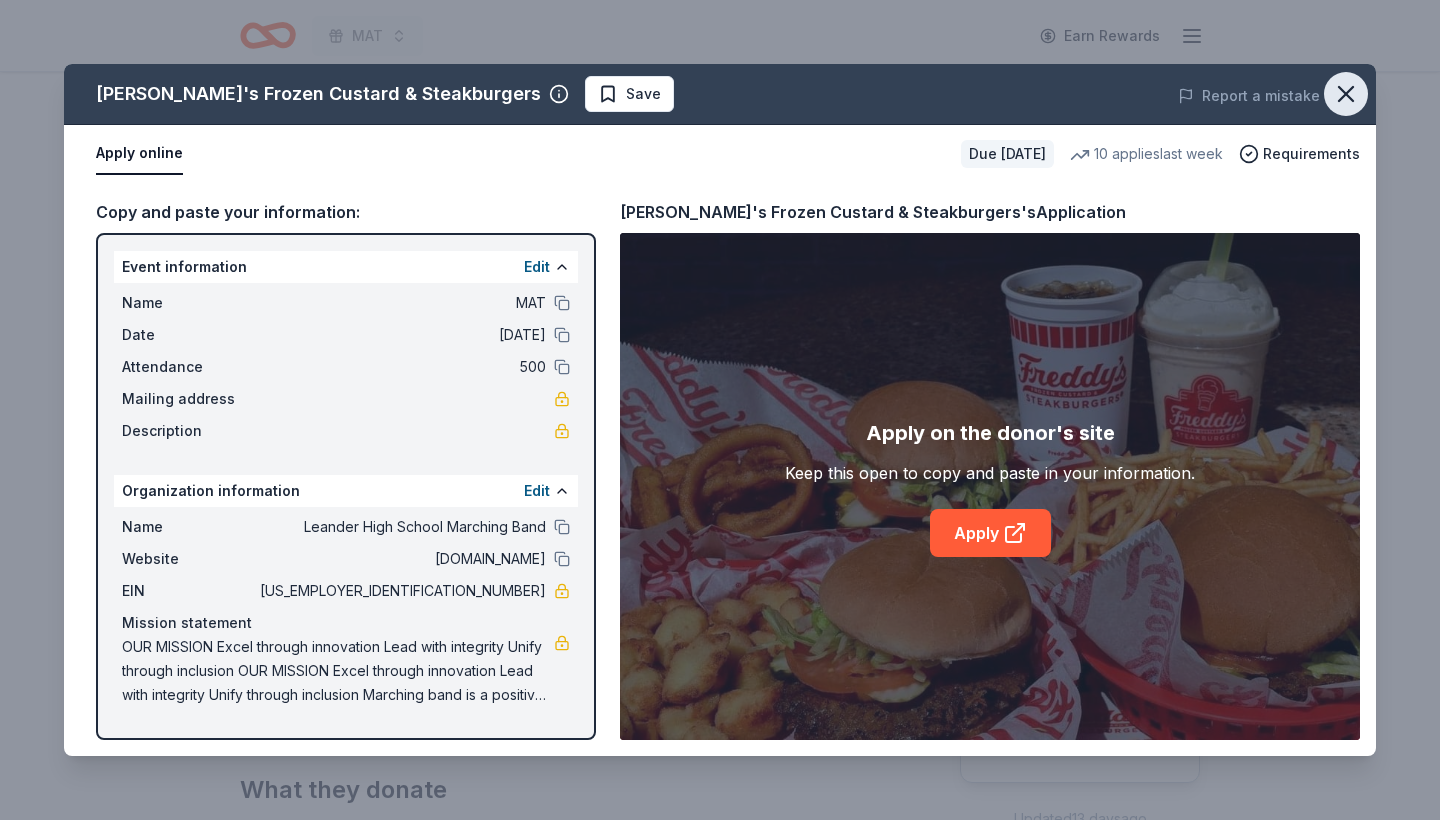 click 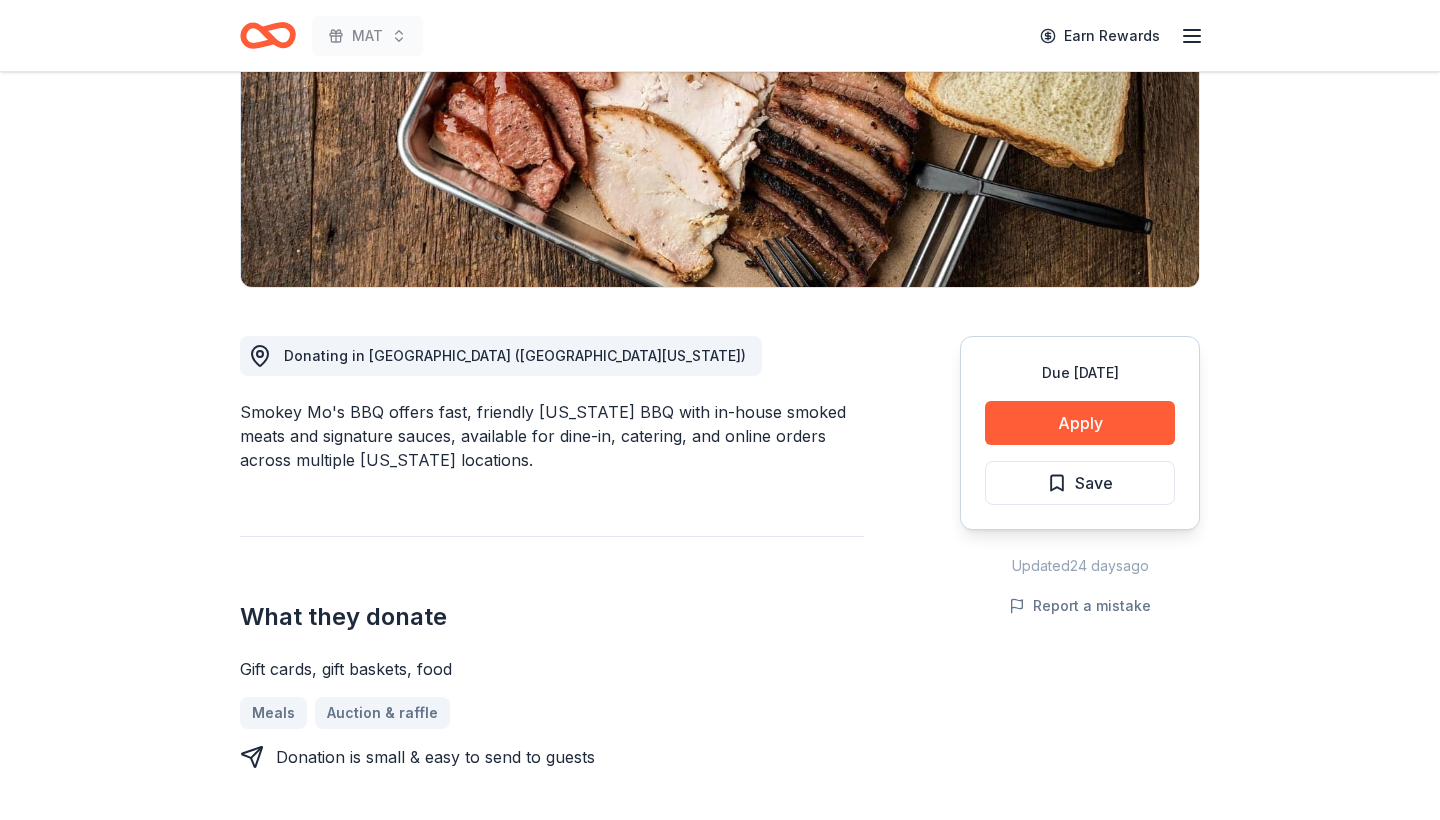 scroll, scrollTop: 321, scrollLeft: 0, axis: vertical 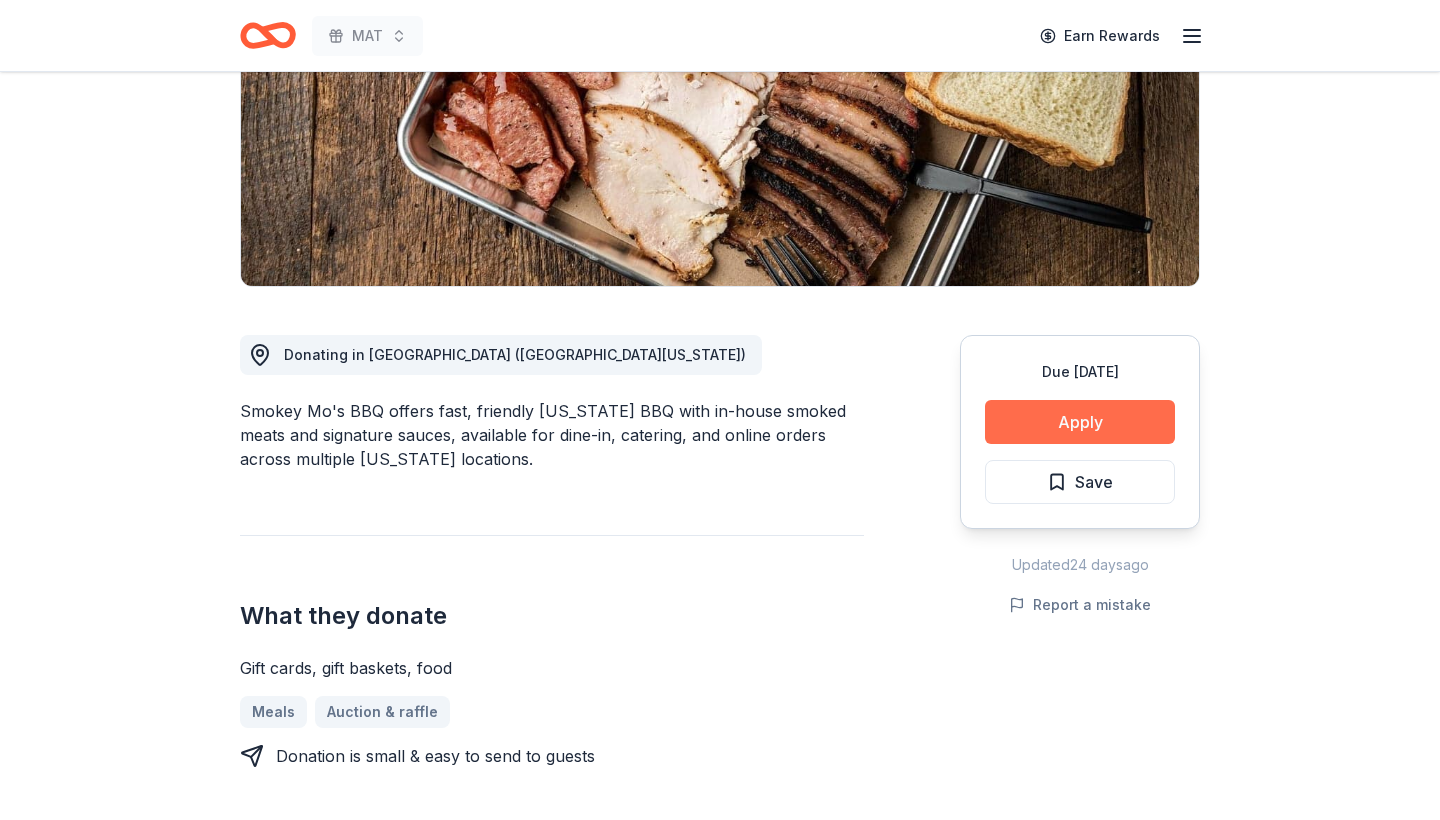 click on "Apply" at bounding box center [1080, 422] 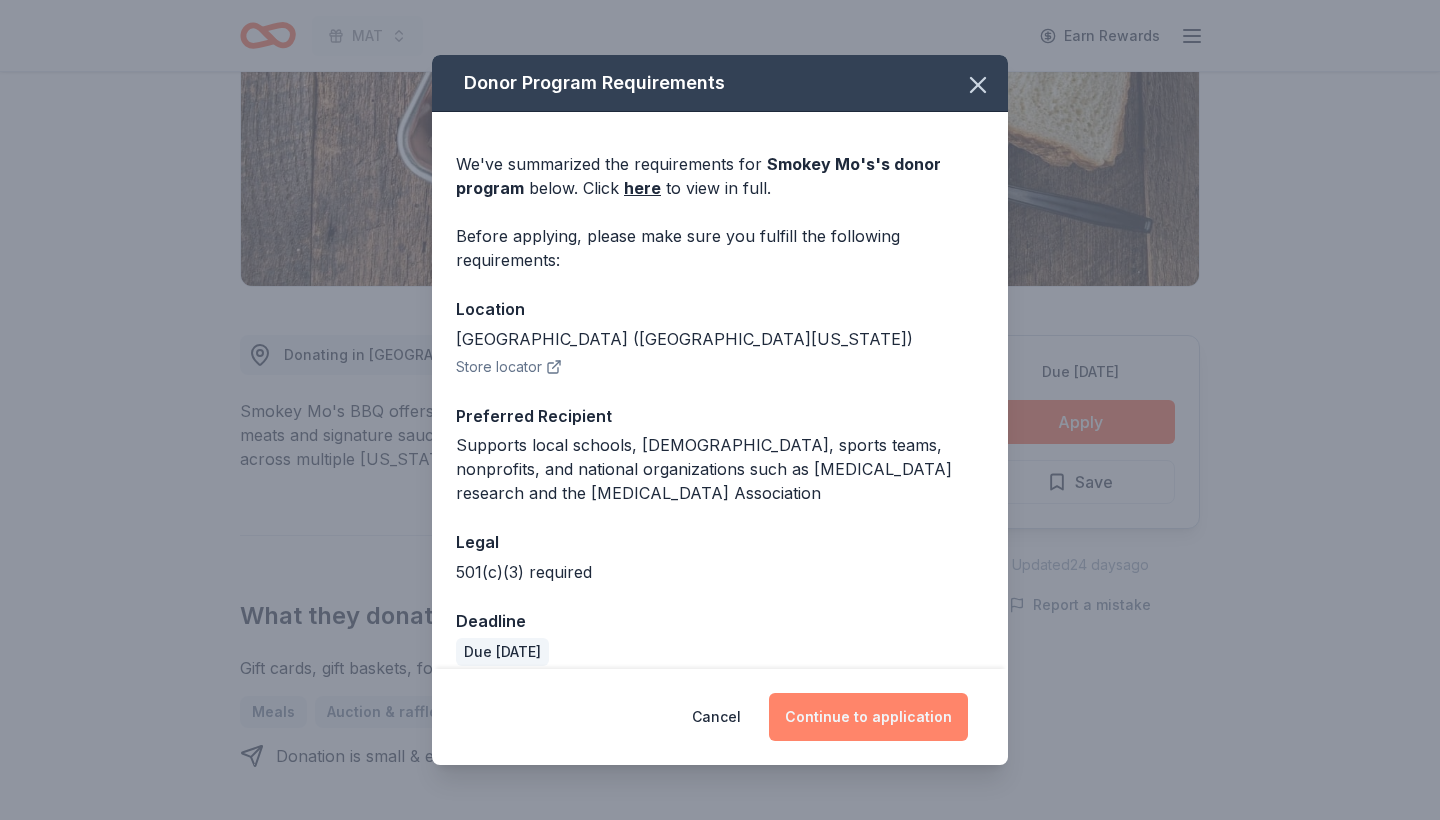 click on "Continue to application" at bounding box center (868, 717) 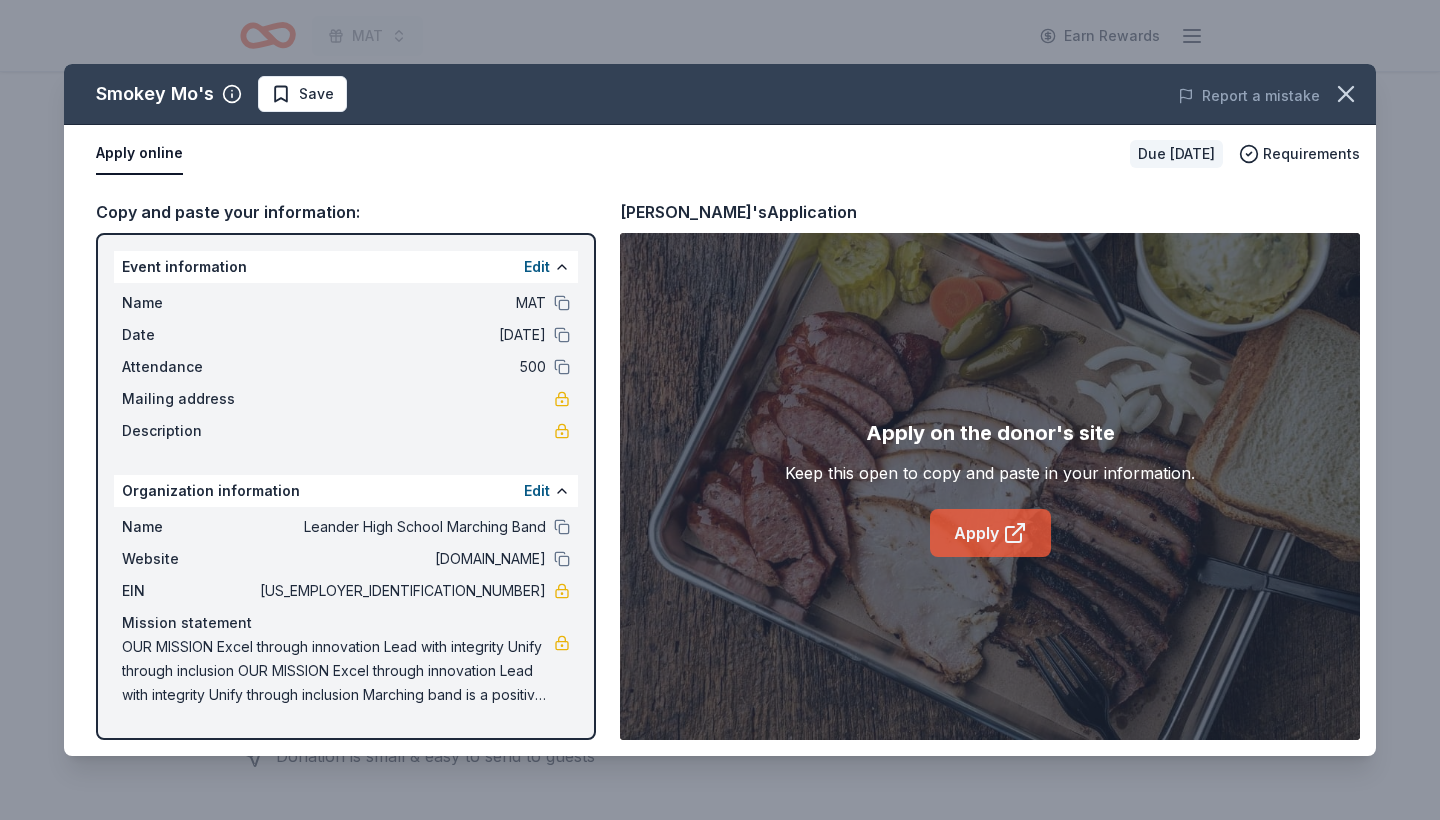 click on "Apply" at bounding box center [990, 533] 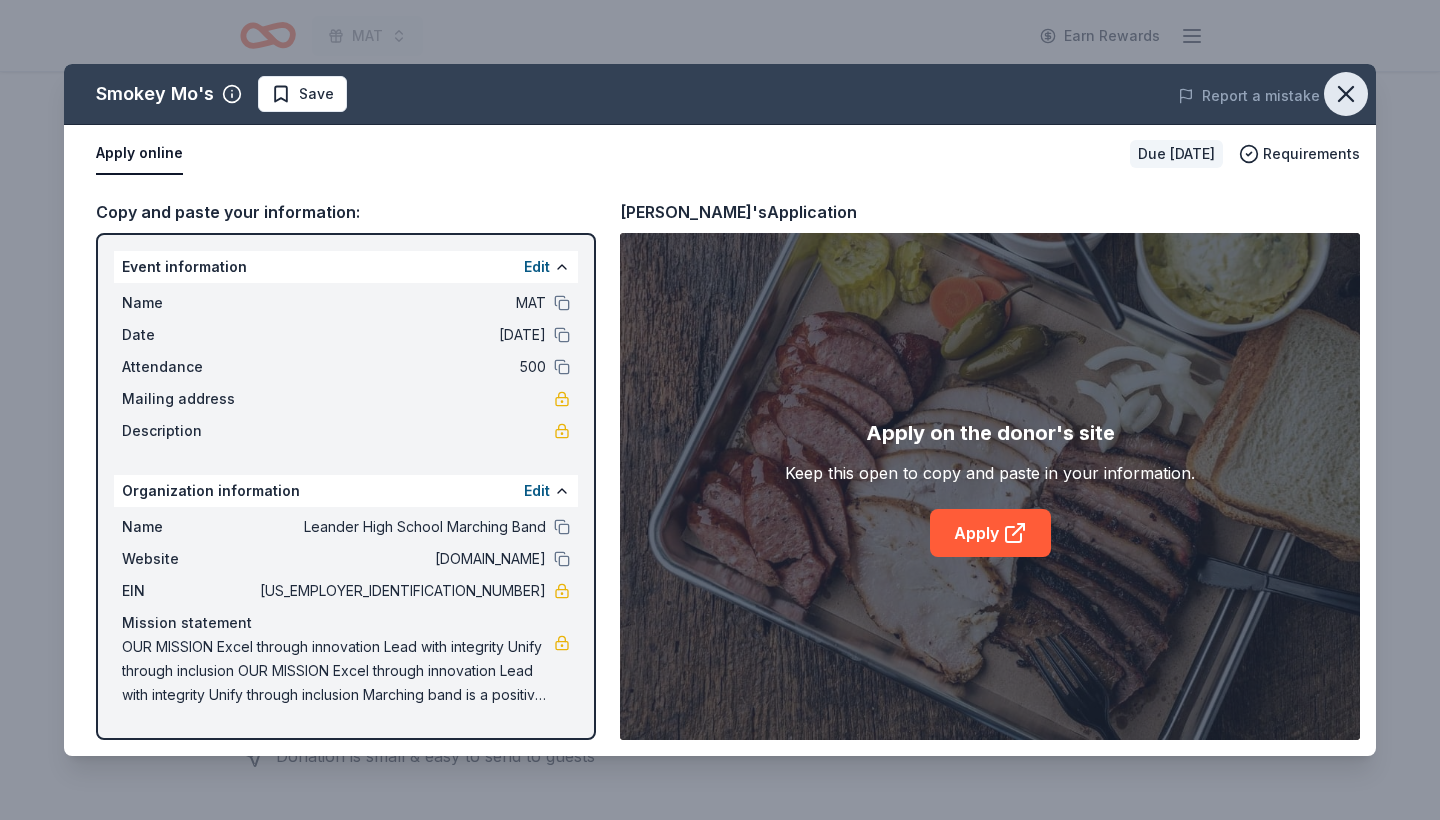 click 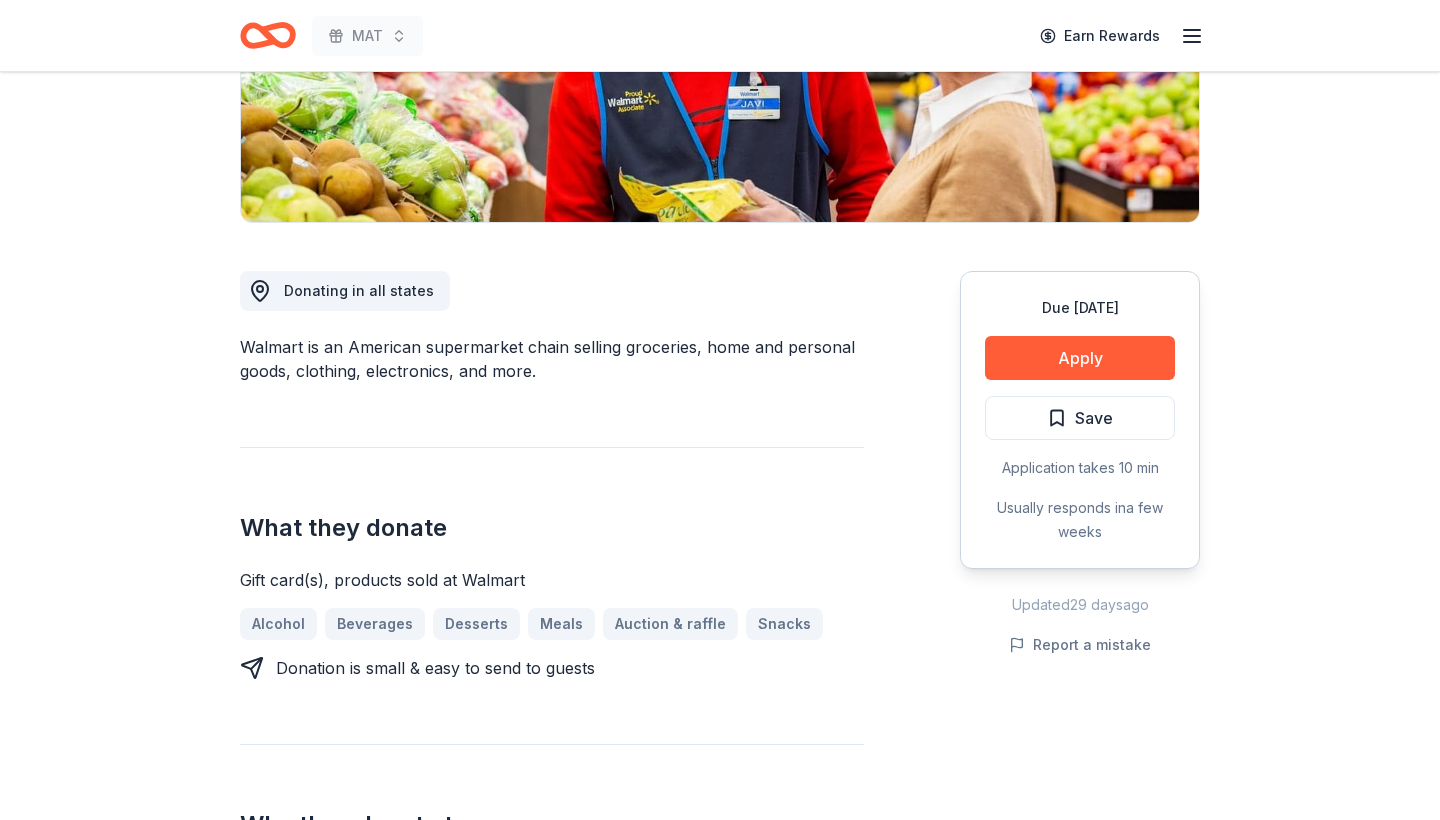 scroll, scrollTop: 371, scrollLeft: 0, axis: vertical 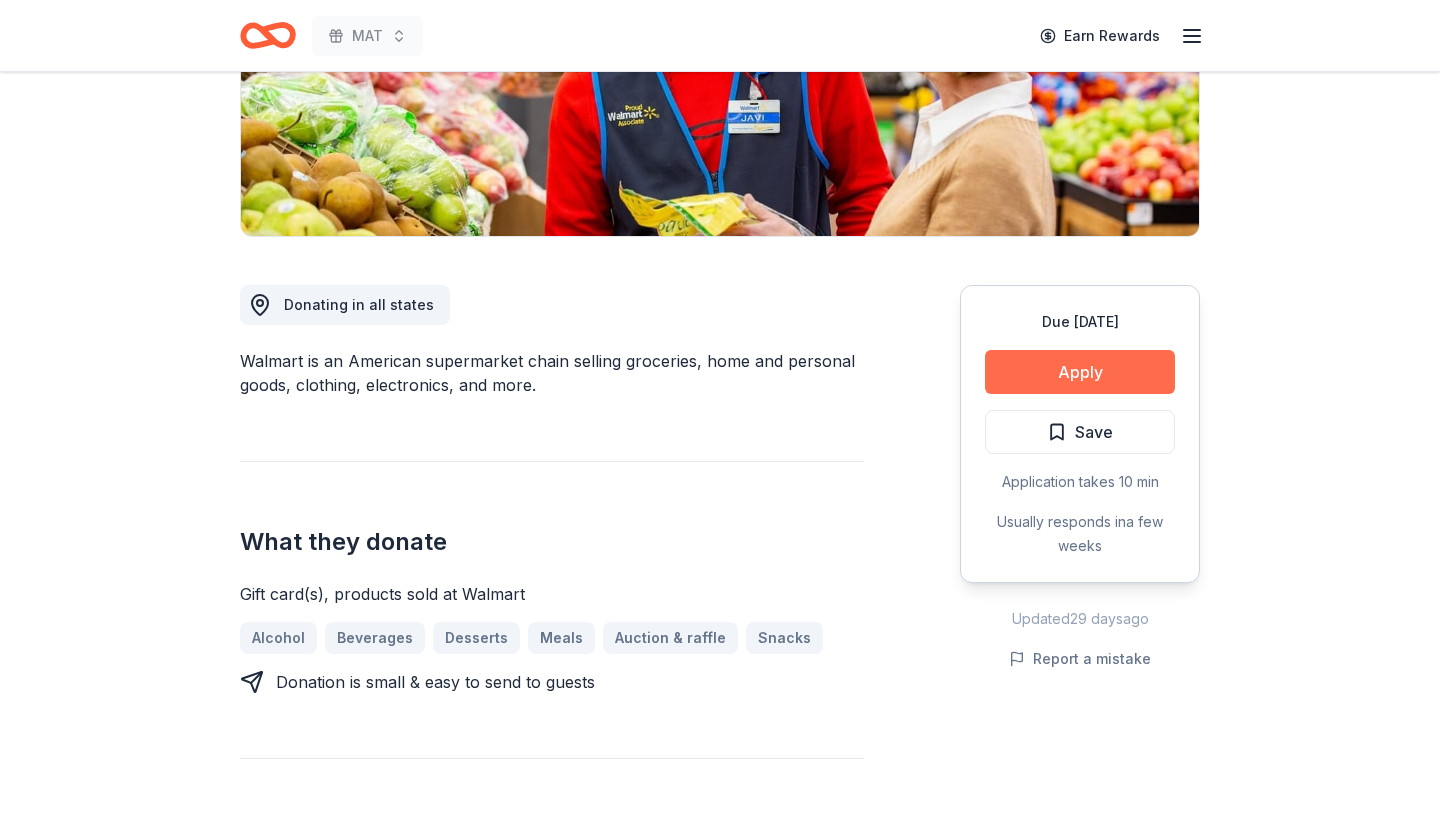 click on "Apply" at bounding box center (1080, 372) 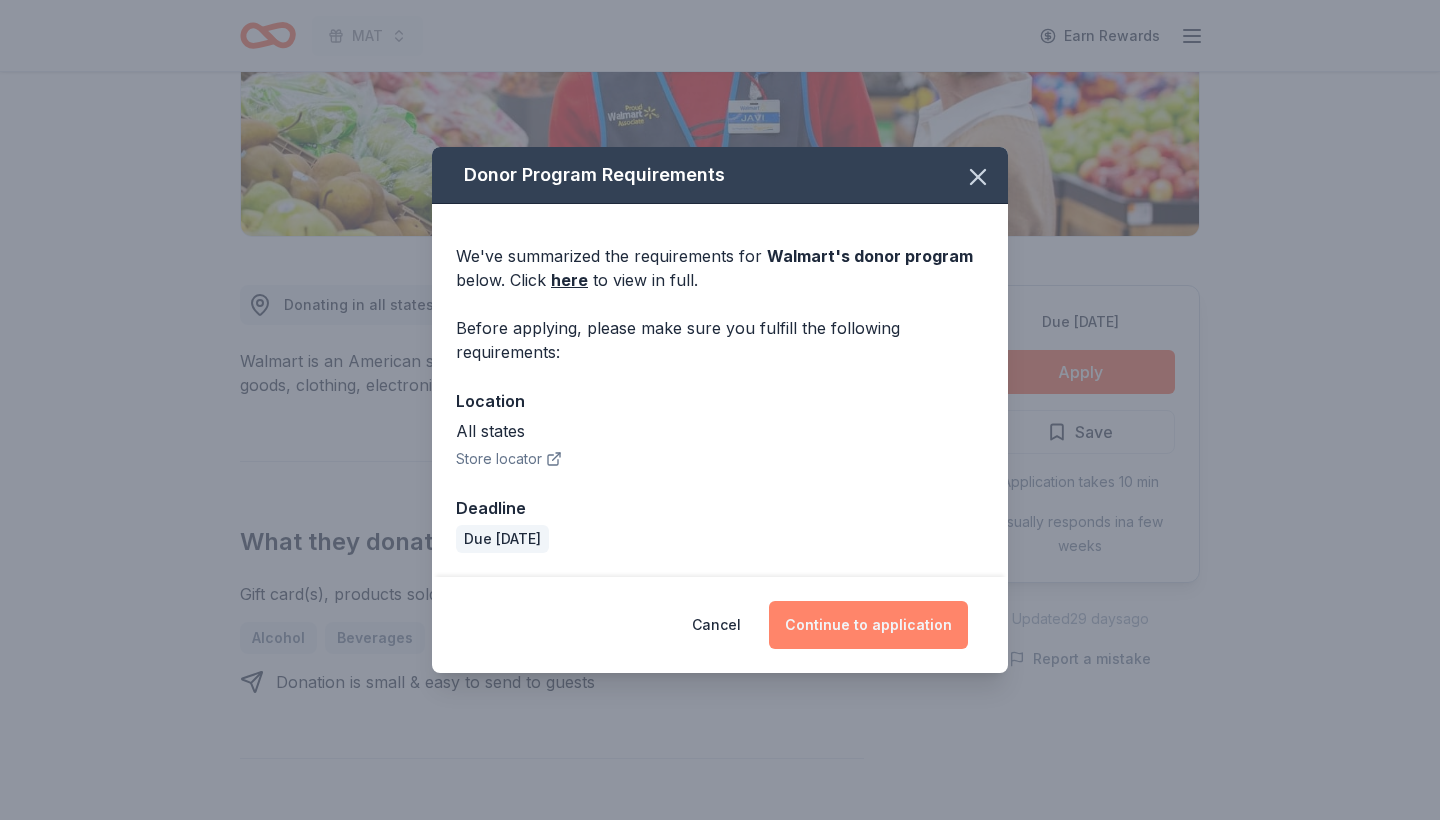 click on "Continue to application" at bounding box center [868, 625] 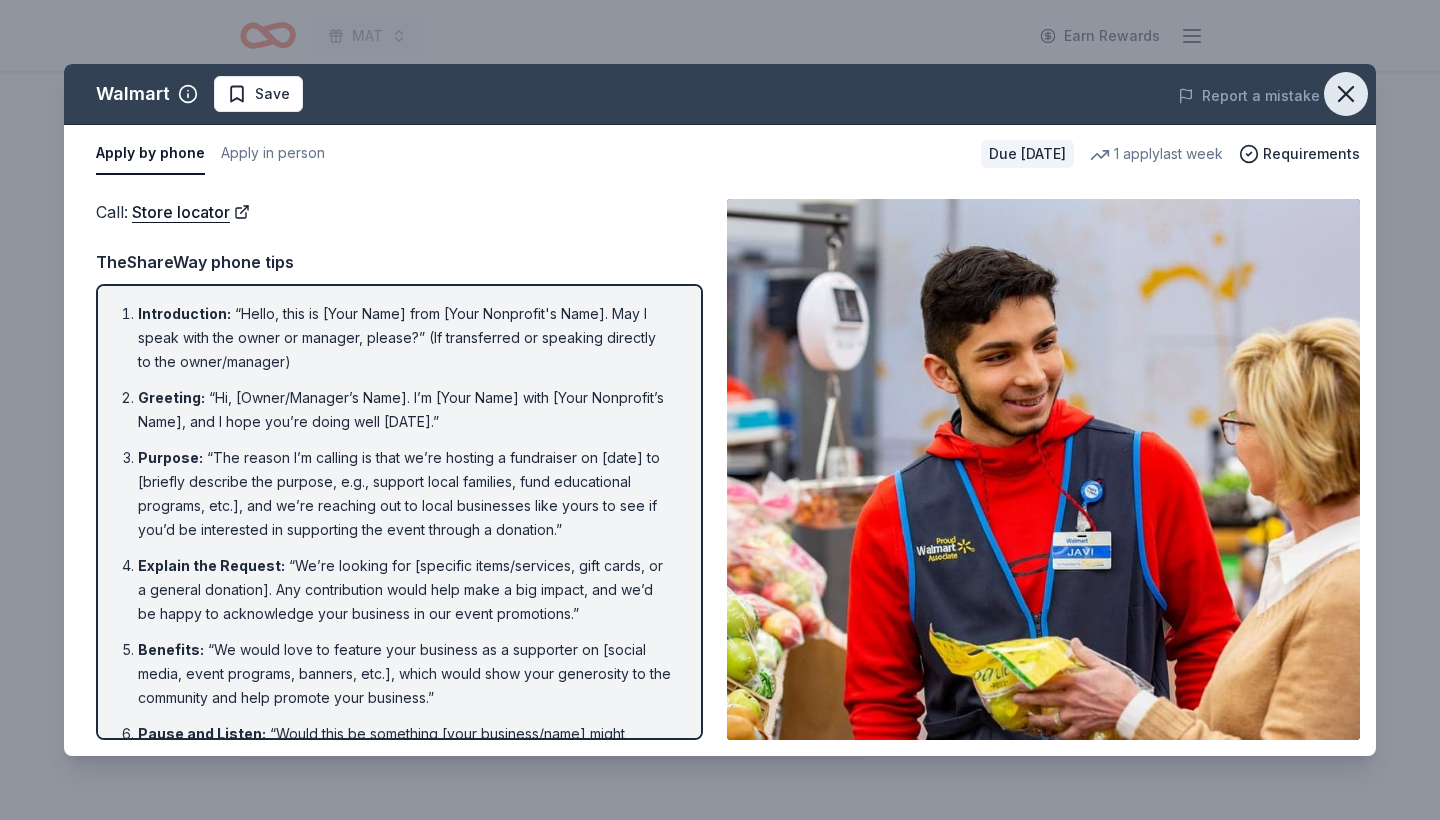 click 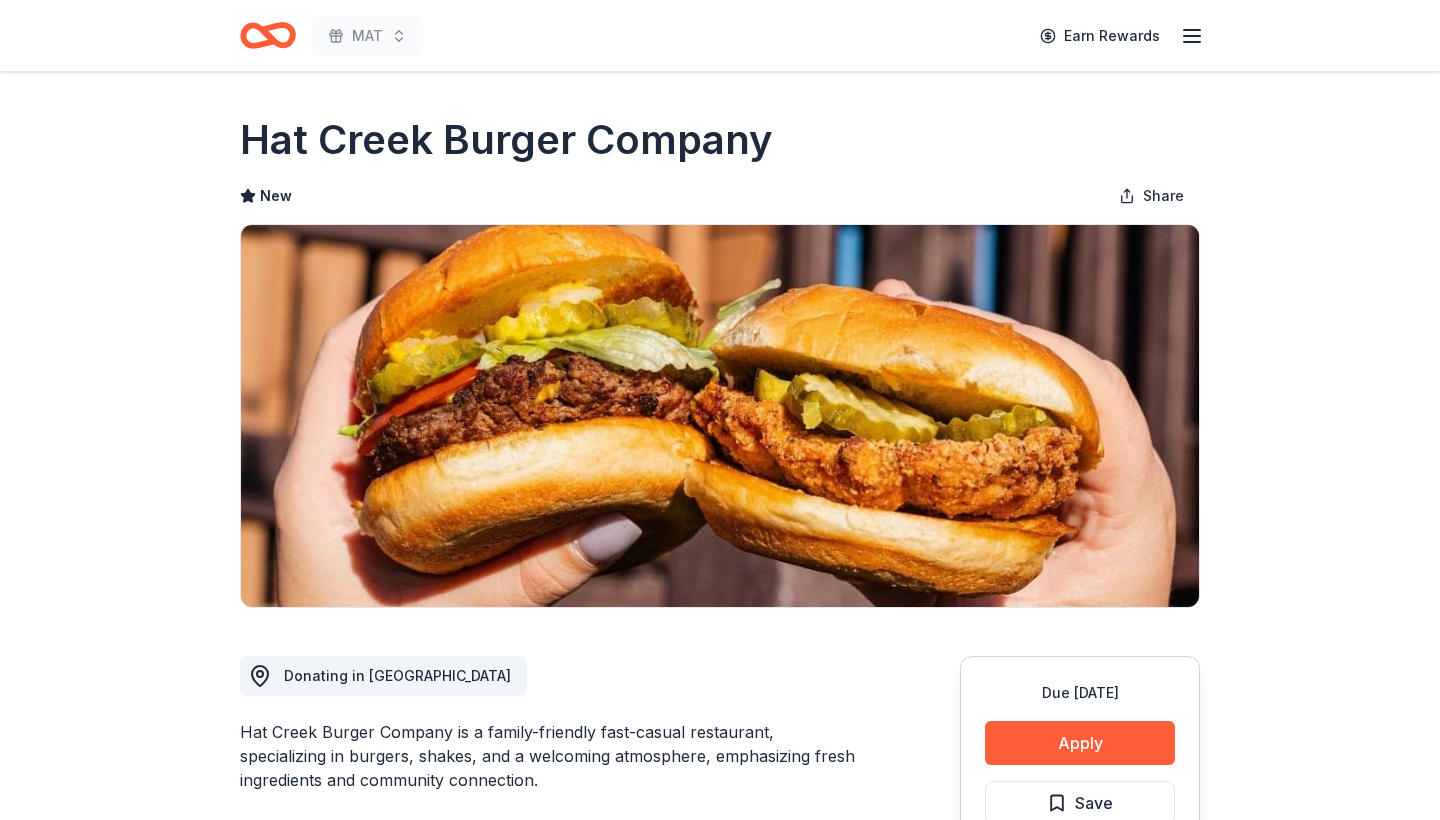 scroll, scrollTop: 0, scrollLeft: 0, axis: both 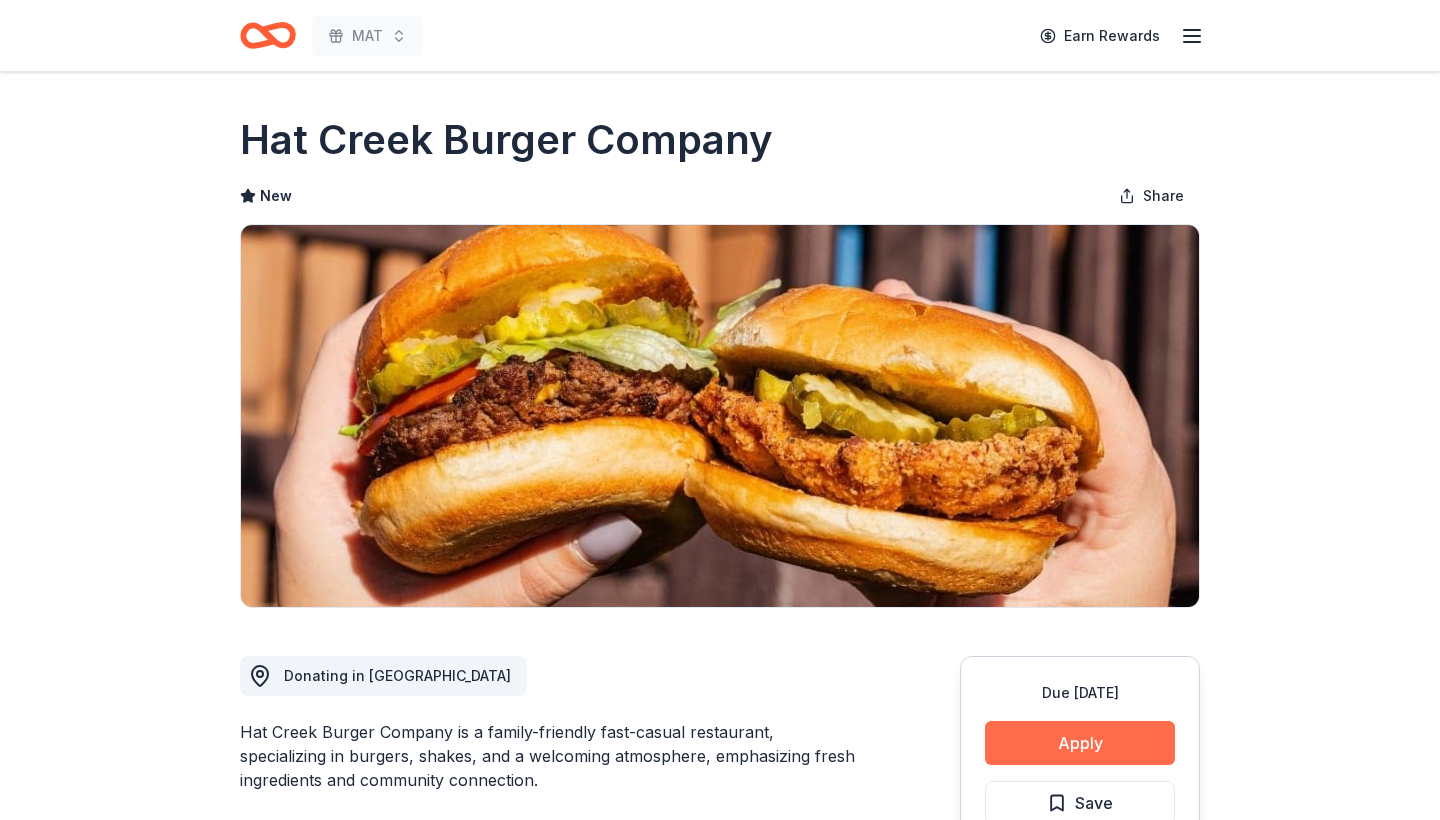 click on "Apply" at bounding box center (1080, 743) 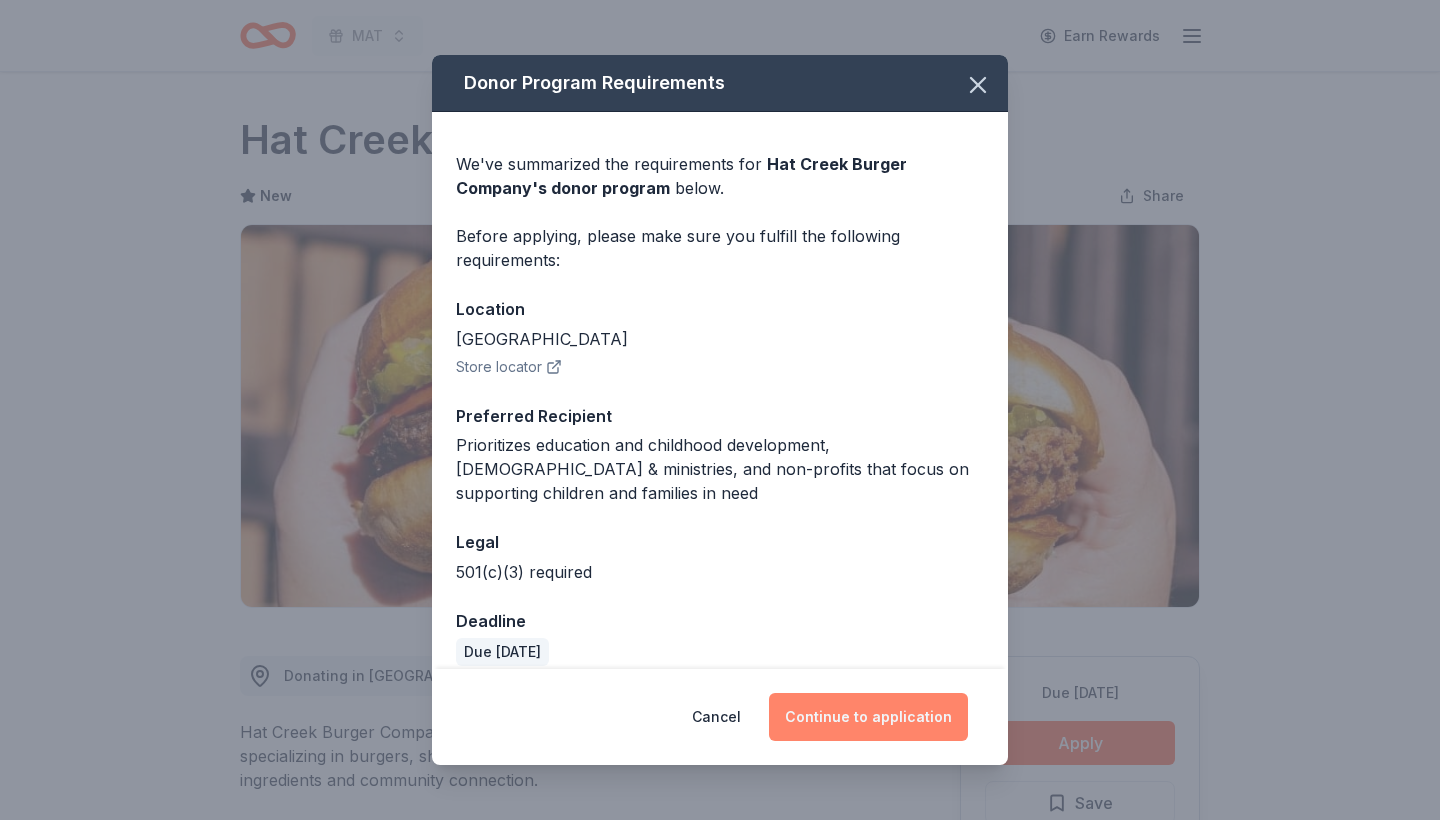 click on "Continue to application" at bounding box center (868, 717) 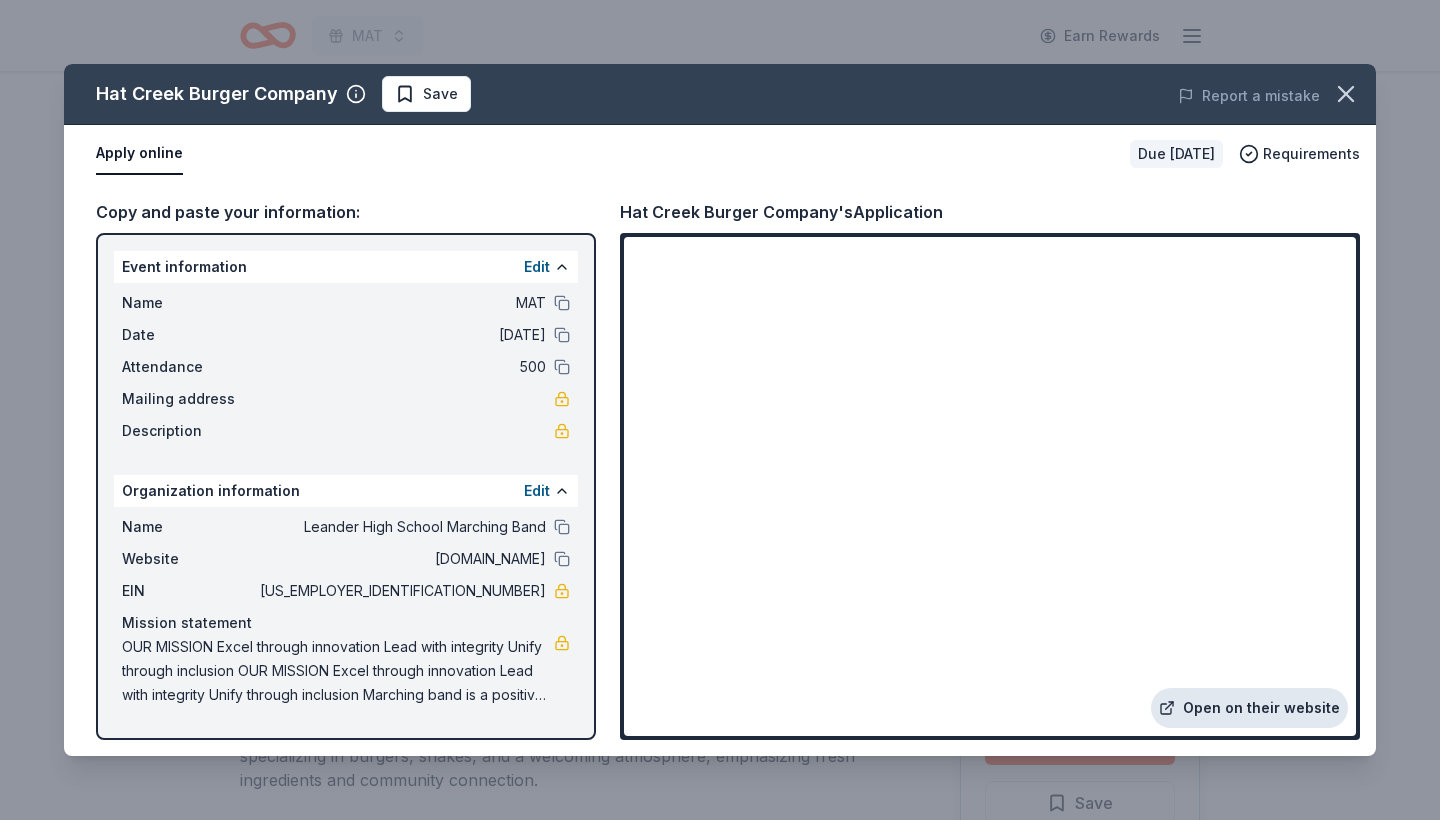 click on "Open on their website" at bounding box center [1249, 708] 